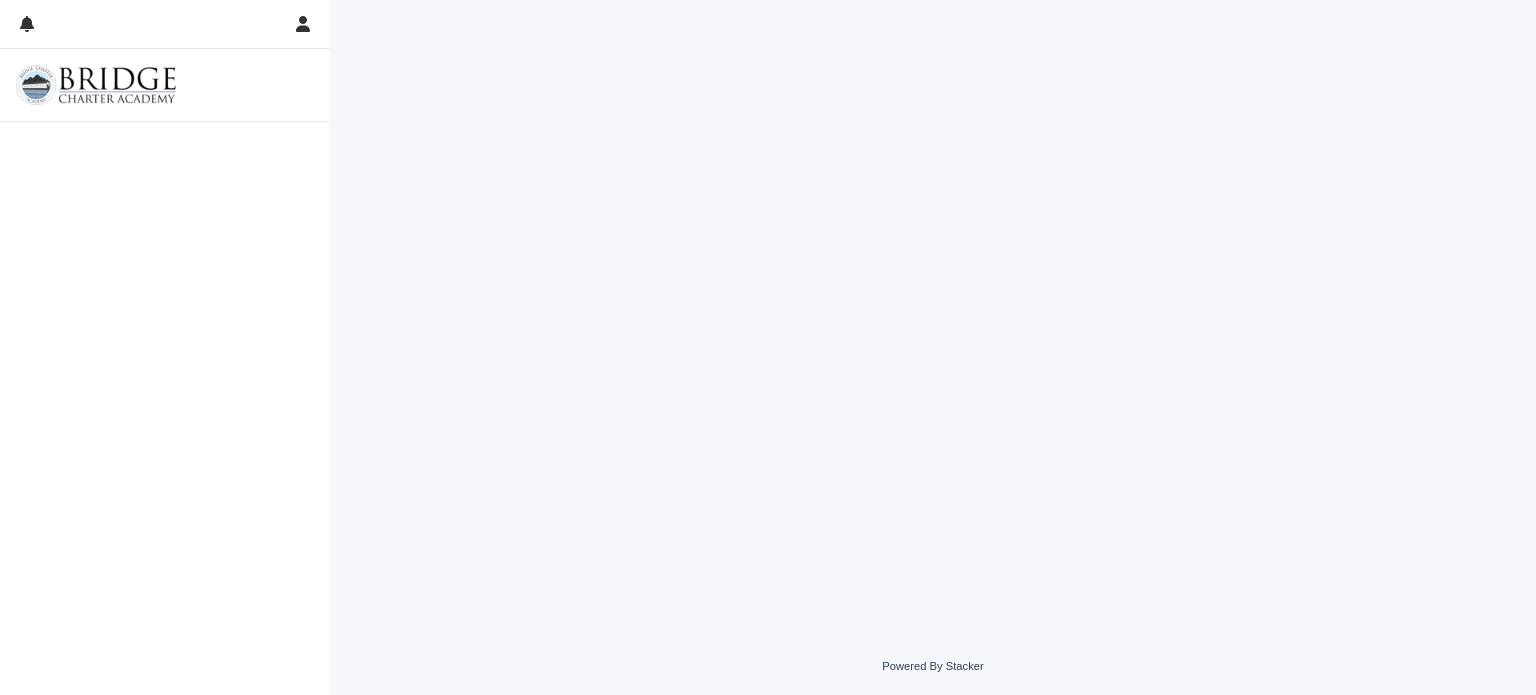 scroll, scrollTop: 0, scrollLeft: 0, axis: both 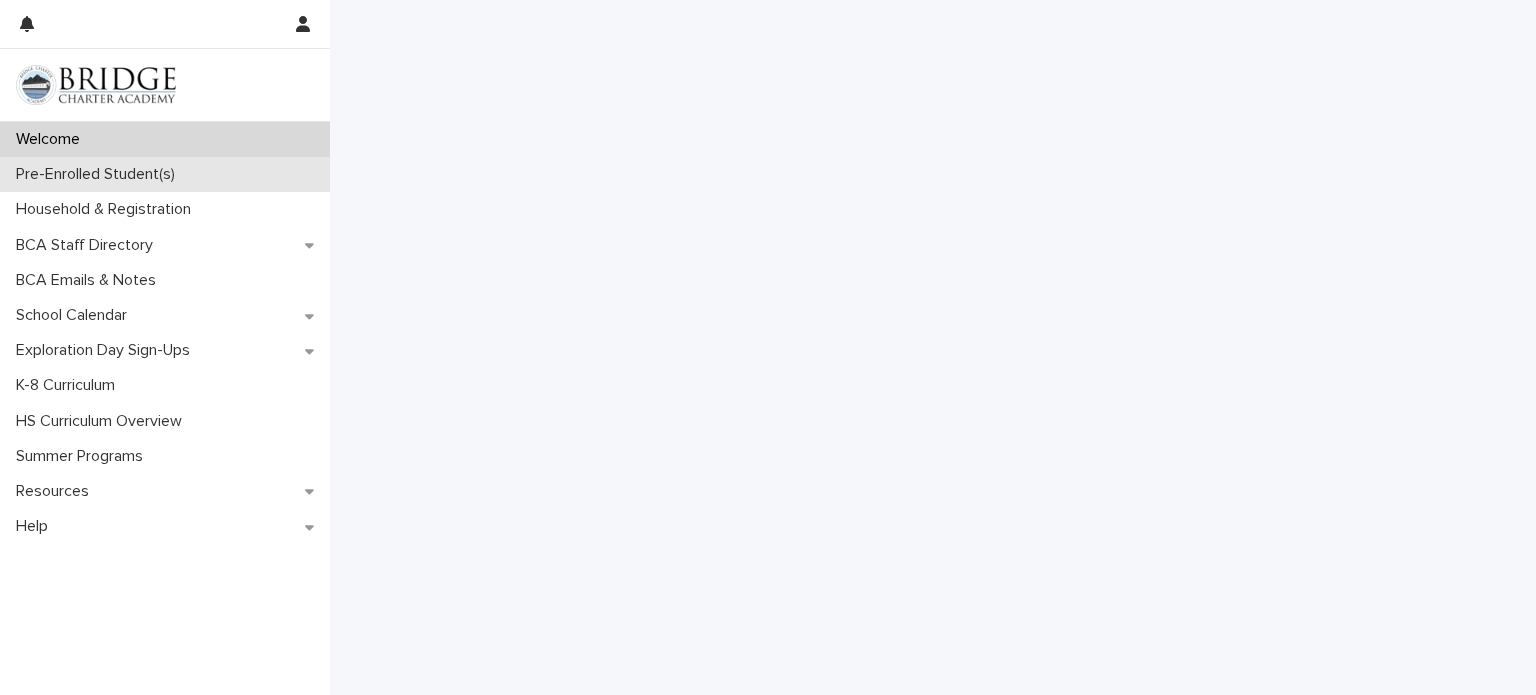 click on "Household & Registration" at bounding box center (165, 209) 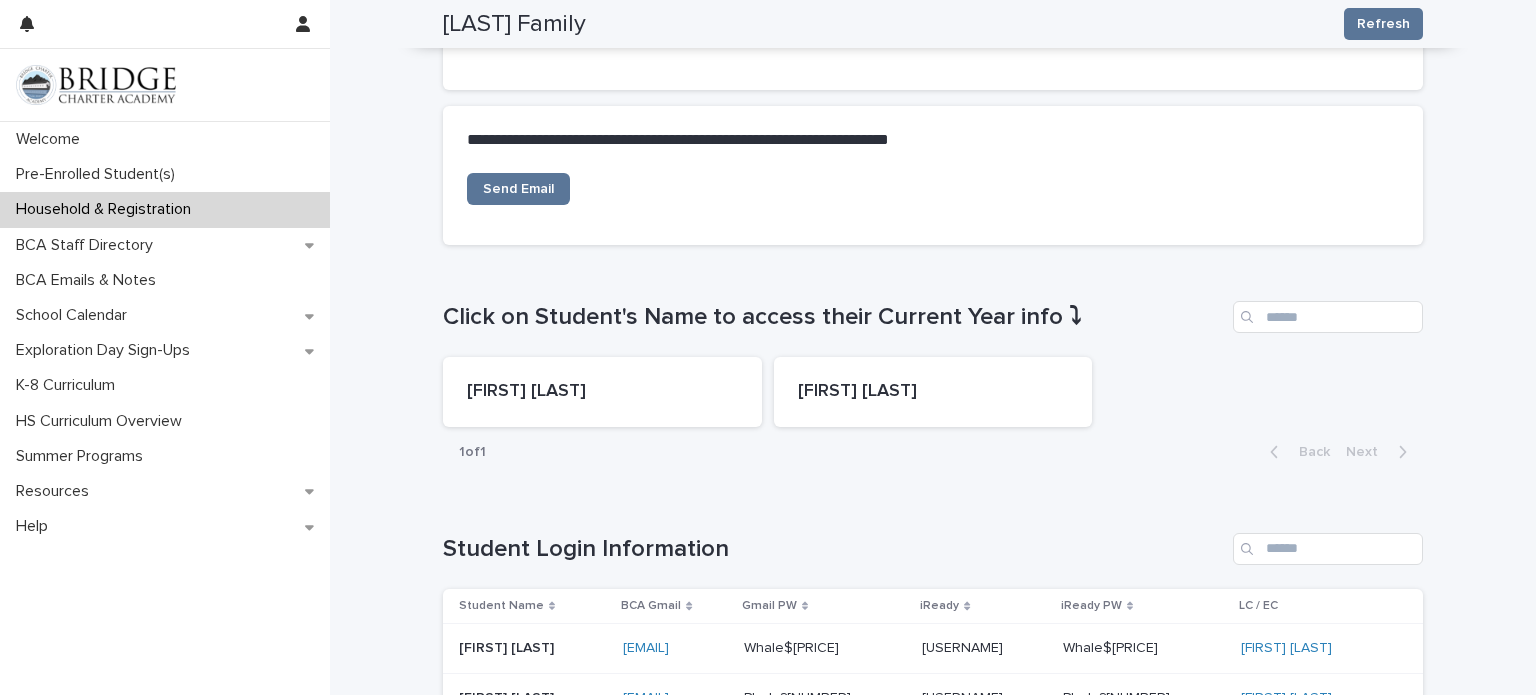 scroll, scrollTop: 648, scrollLeft: 0, axis: vertical 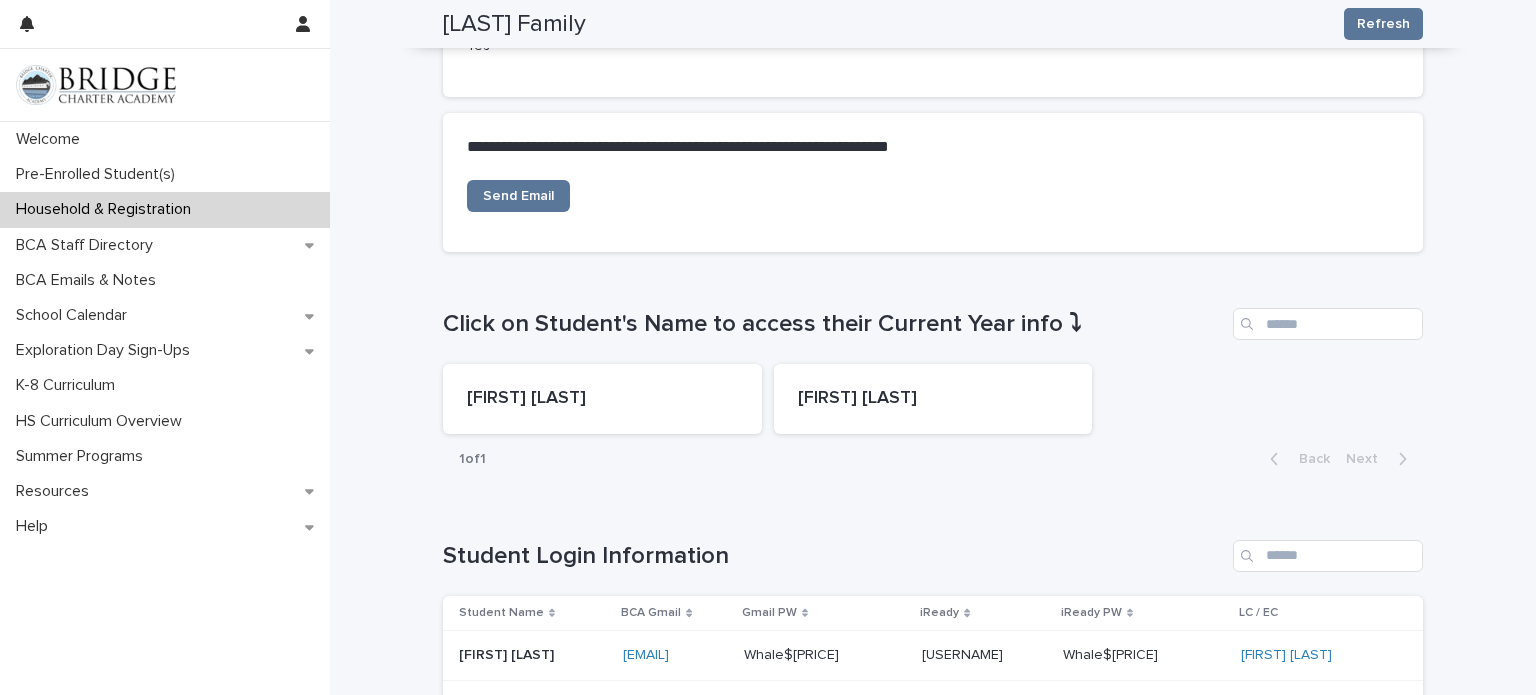 click on "[FIRST] [LAST]" at bounding box center (602, 399) 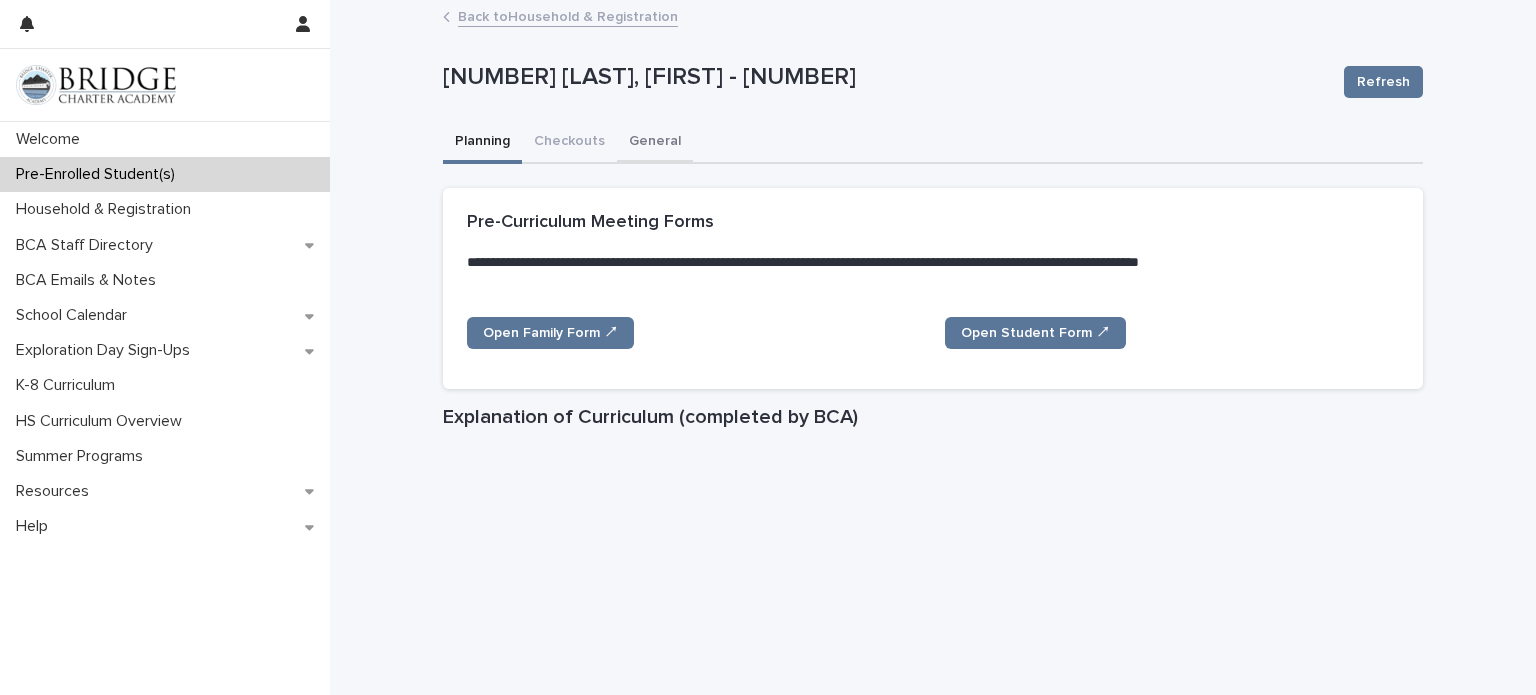 click on "General" at bounding box center (655, 143) 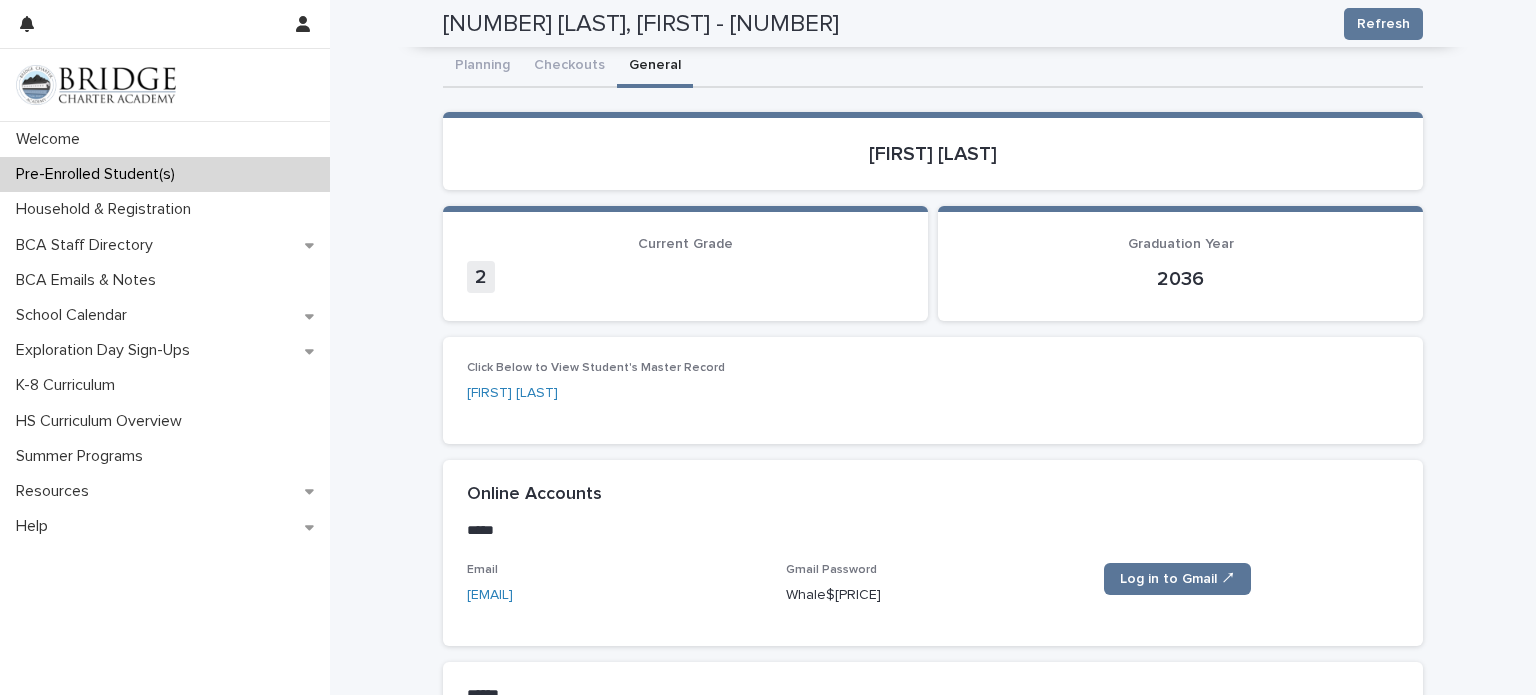 scroll, scrollTop: 75, scrollLeft: 0, axis: vertical 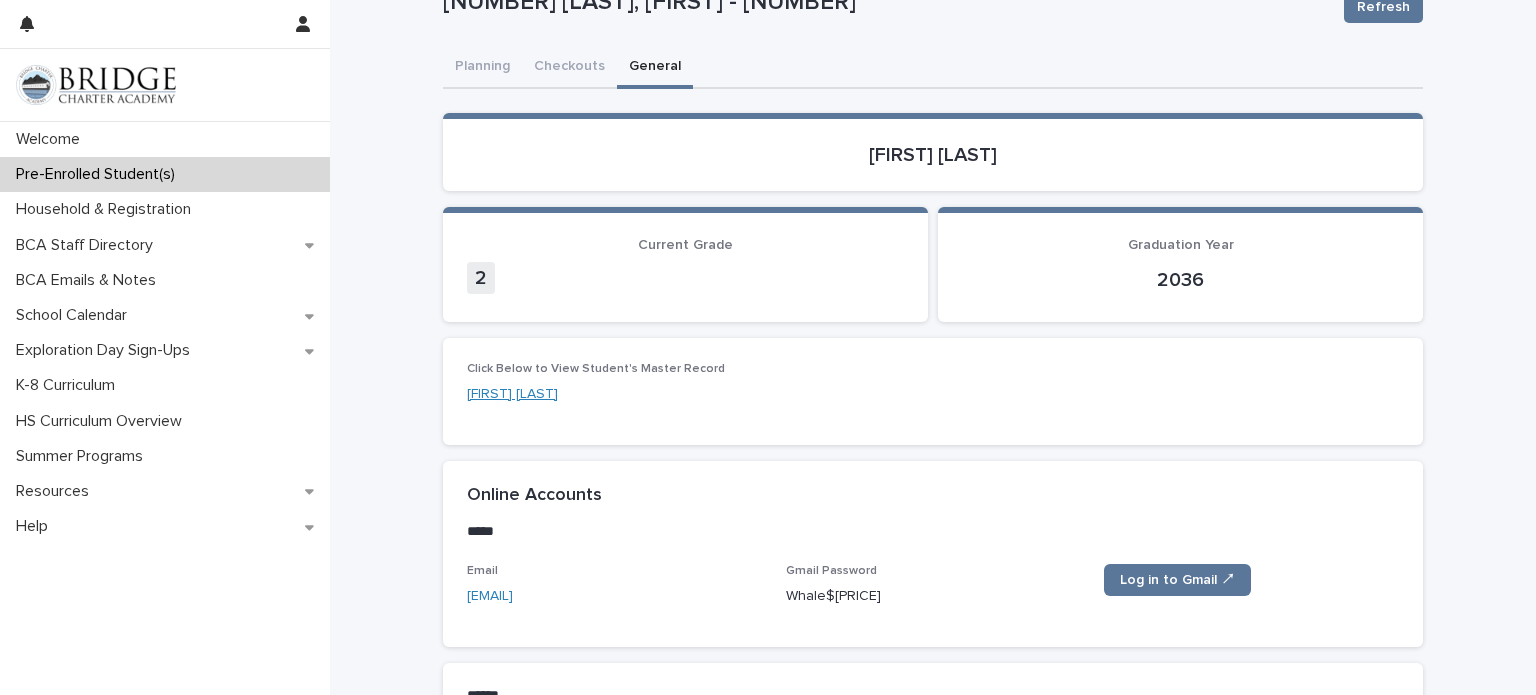click on "[FIRST] [LAST]" at bounding box center (512, 394) 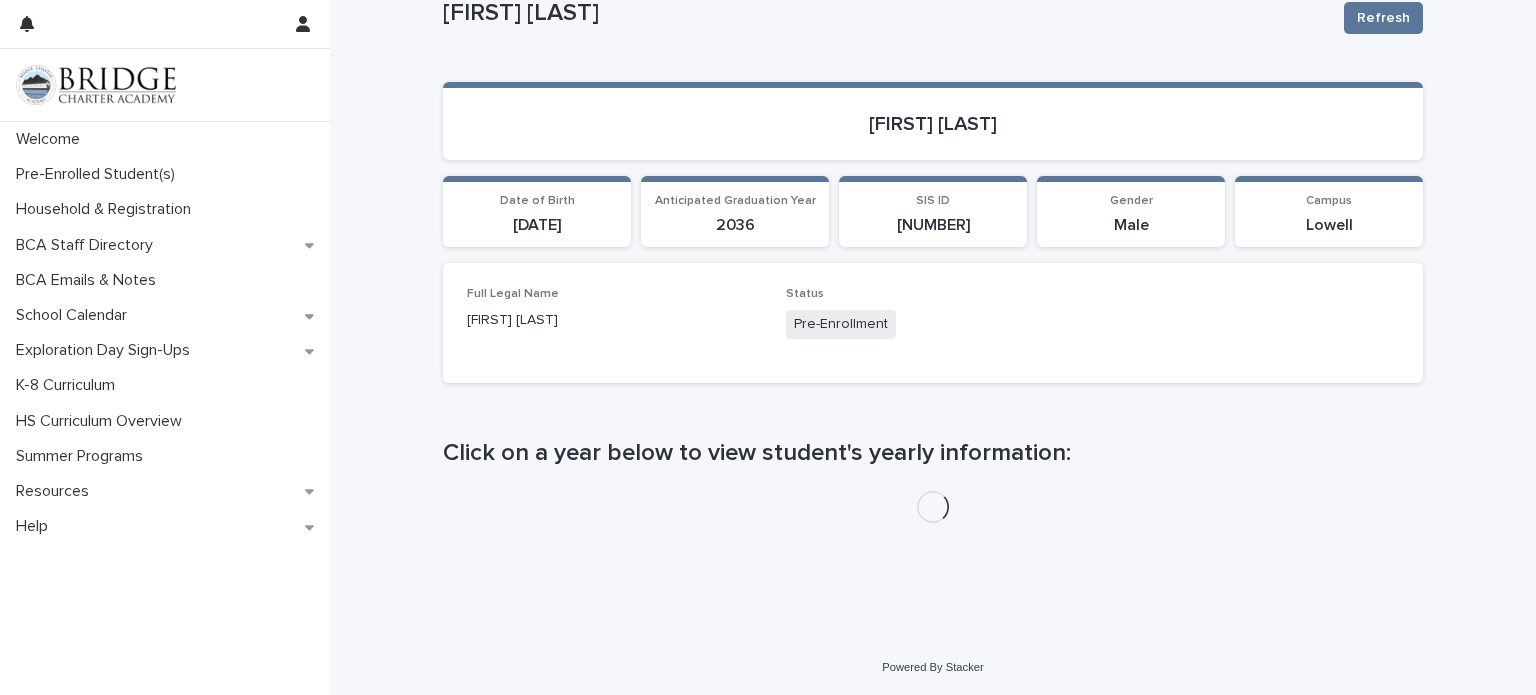 scroll, scrollTop: 123, scrollLeft: 0, axis: vertical 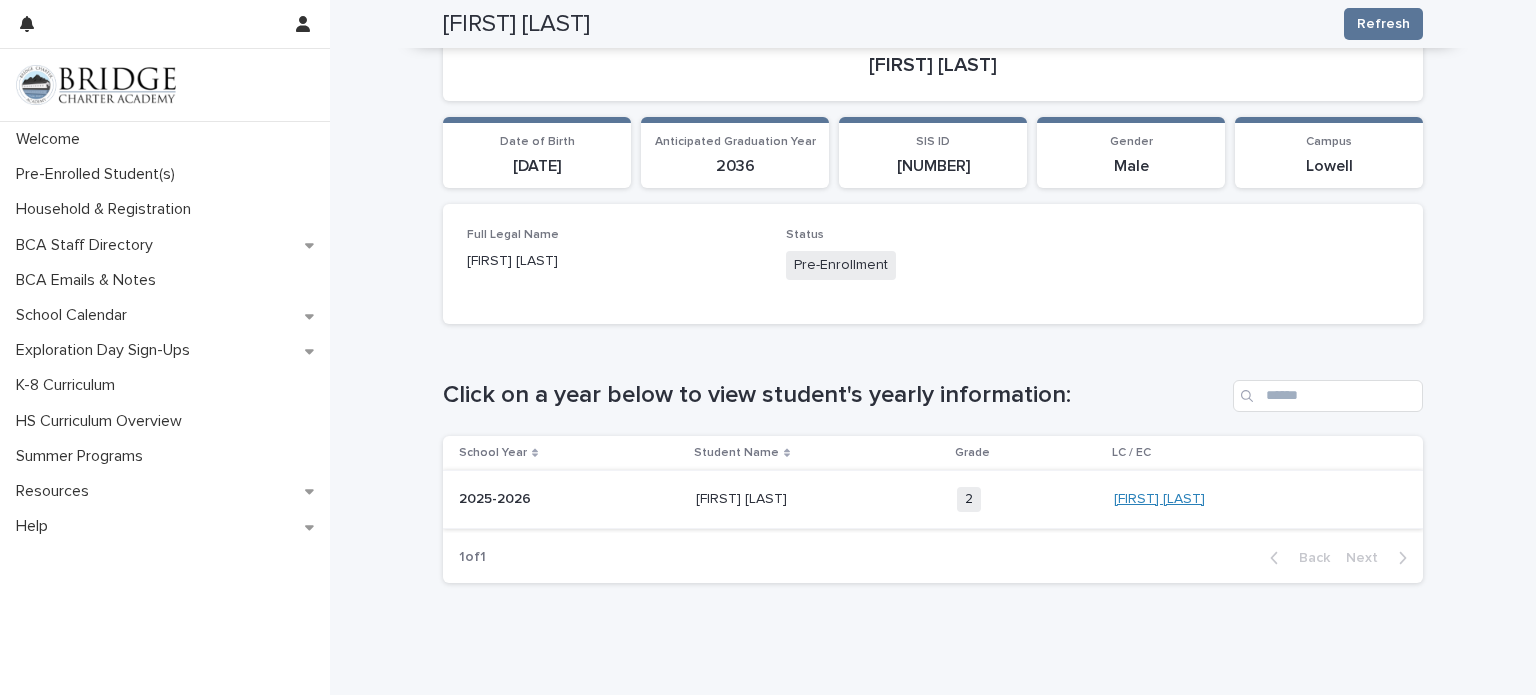 click on "[FIRST] [LAST]" at bounding box center (1159, 499) 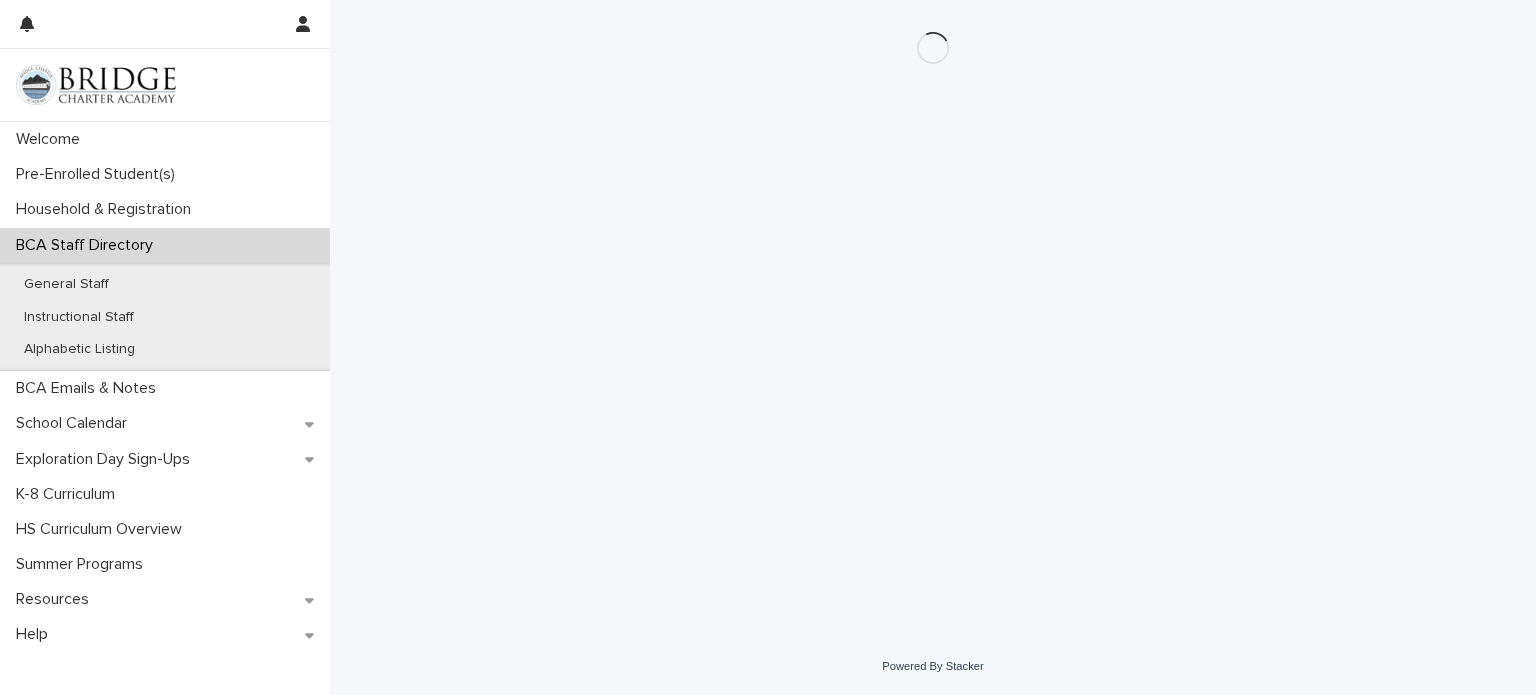 scroll, scrollTop: 0, scrollLeft: 0, axis: both 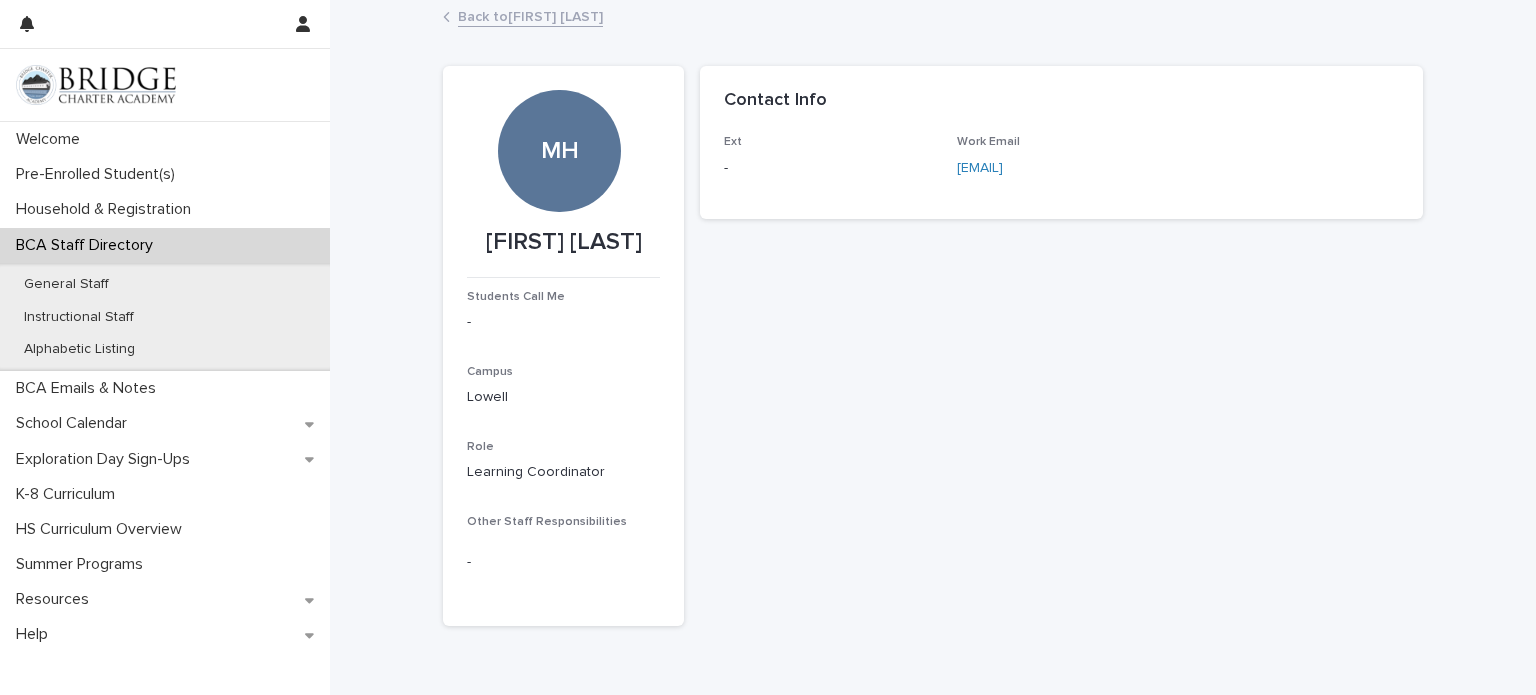 click on "BCA Staff Directory" at bounding box center (88, 245) 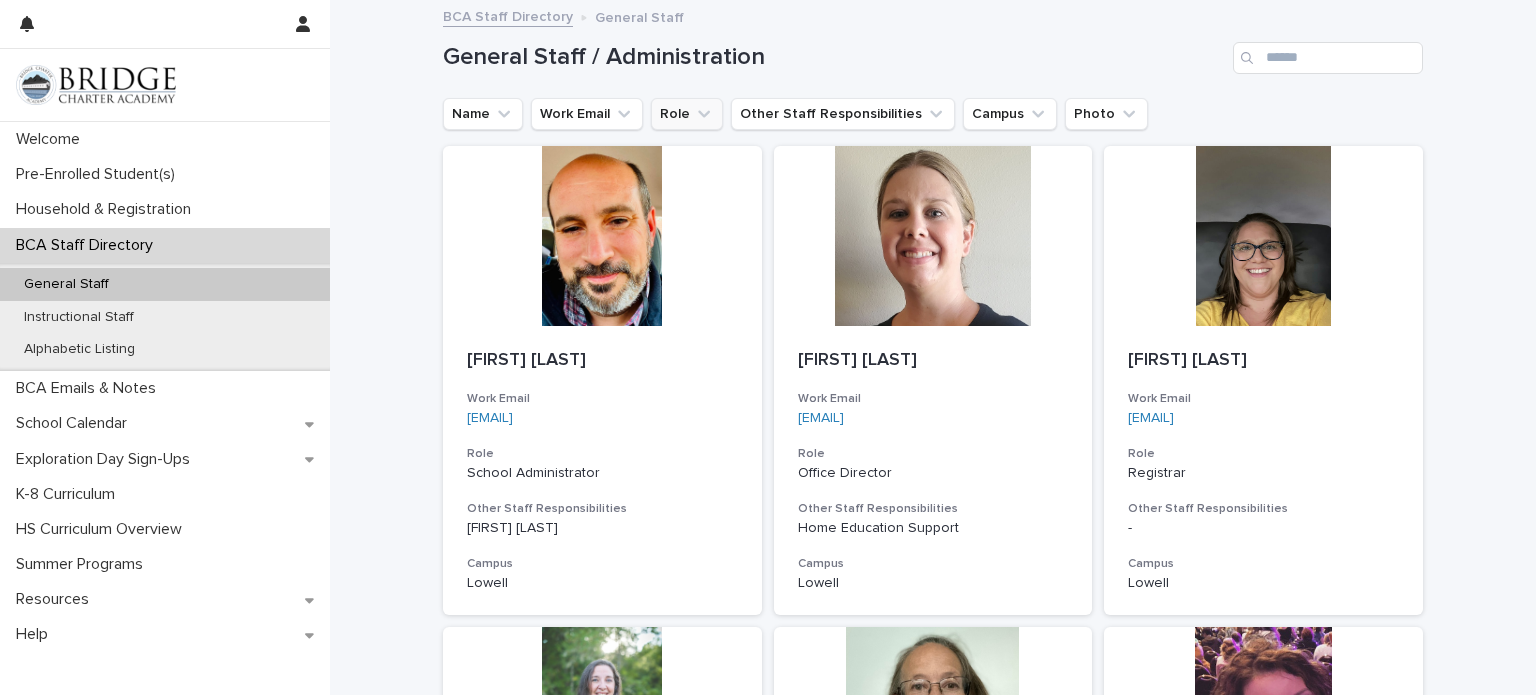 click on "Role" at bounding box center (687, 114) 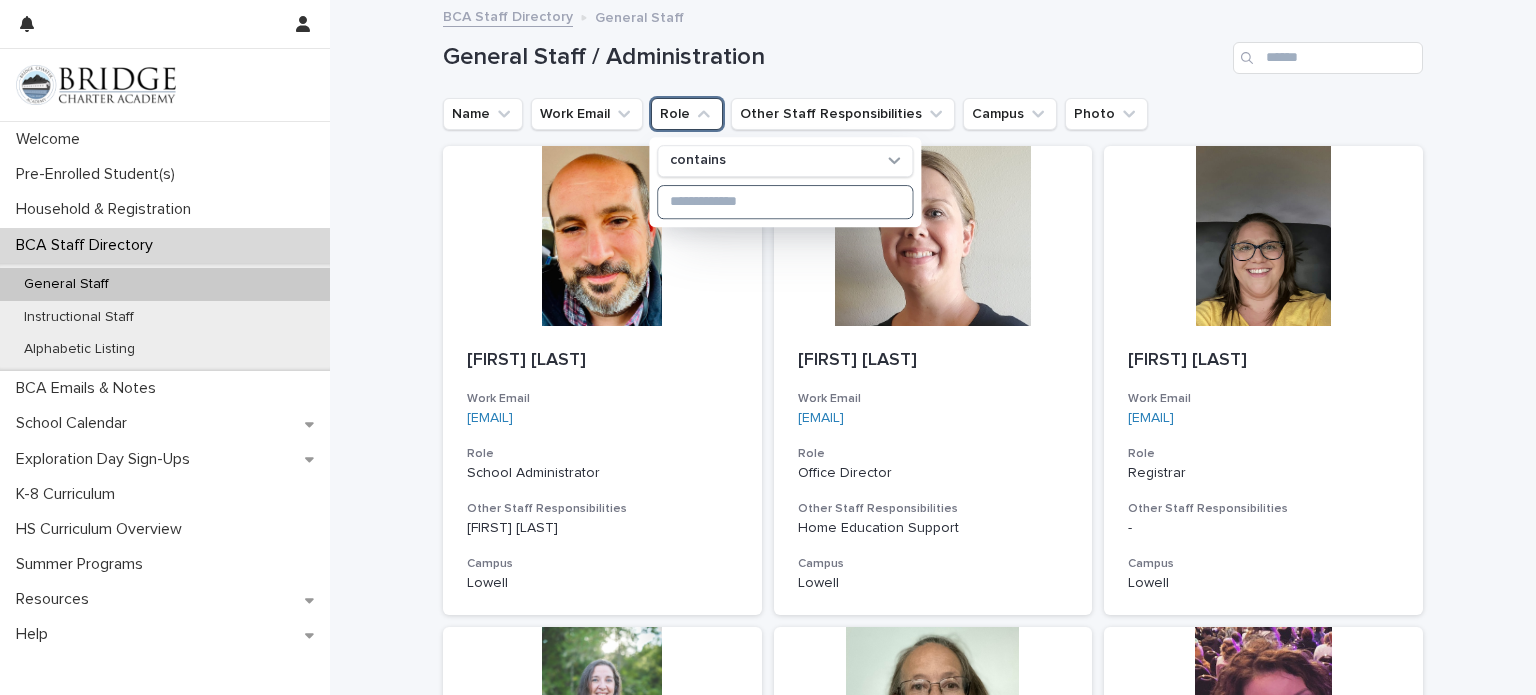 click at bounding box center (785, 202) 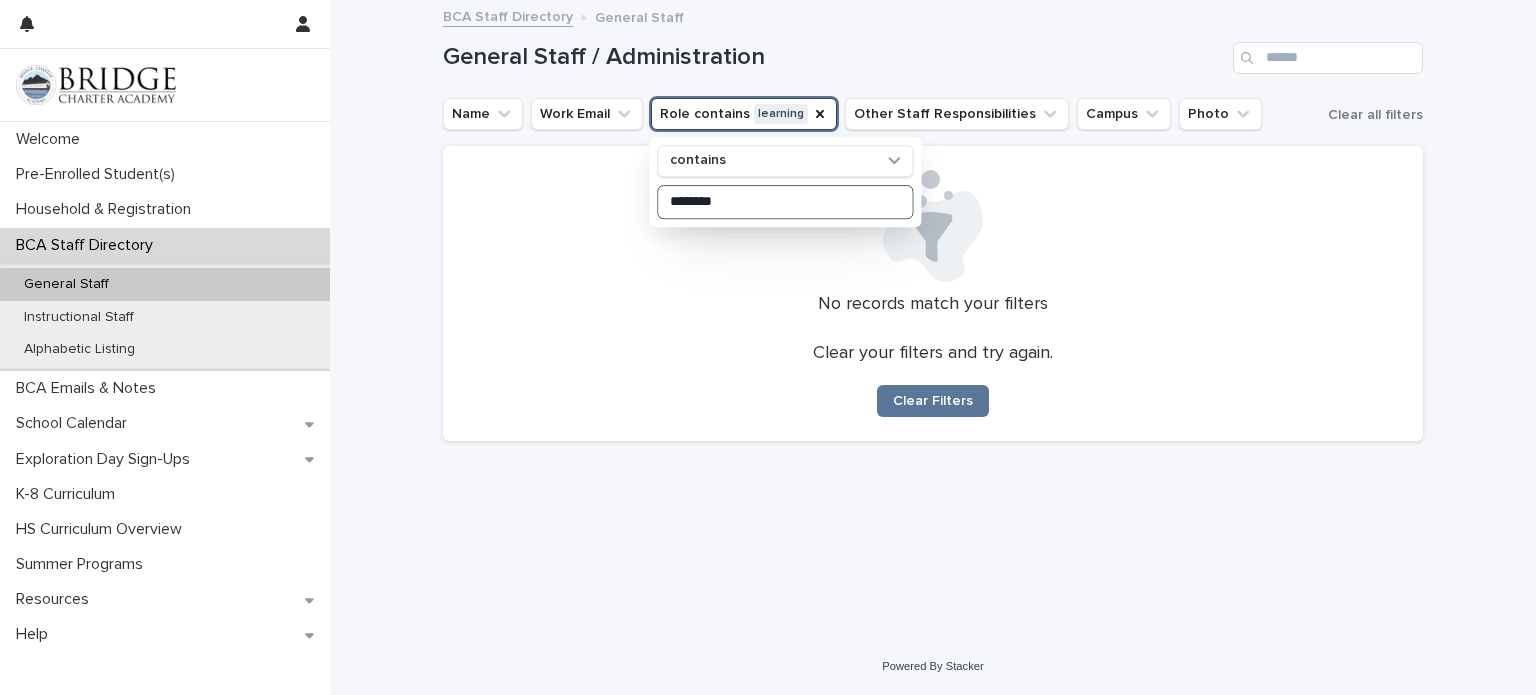 type on "********" 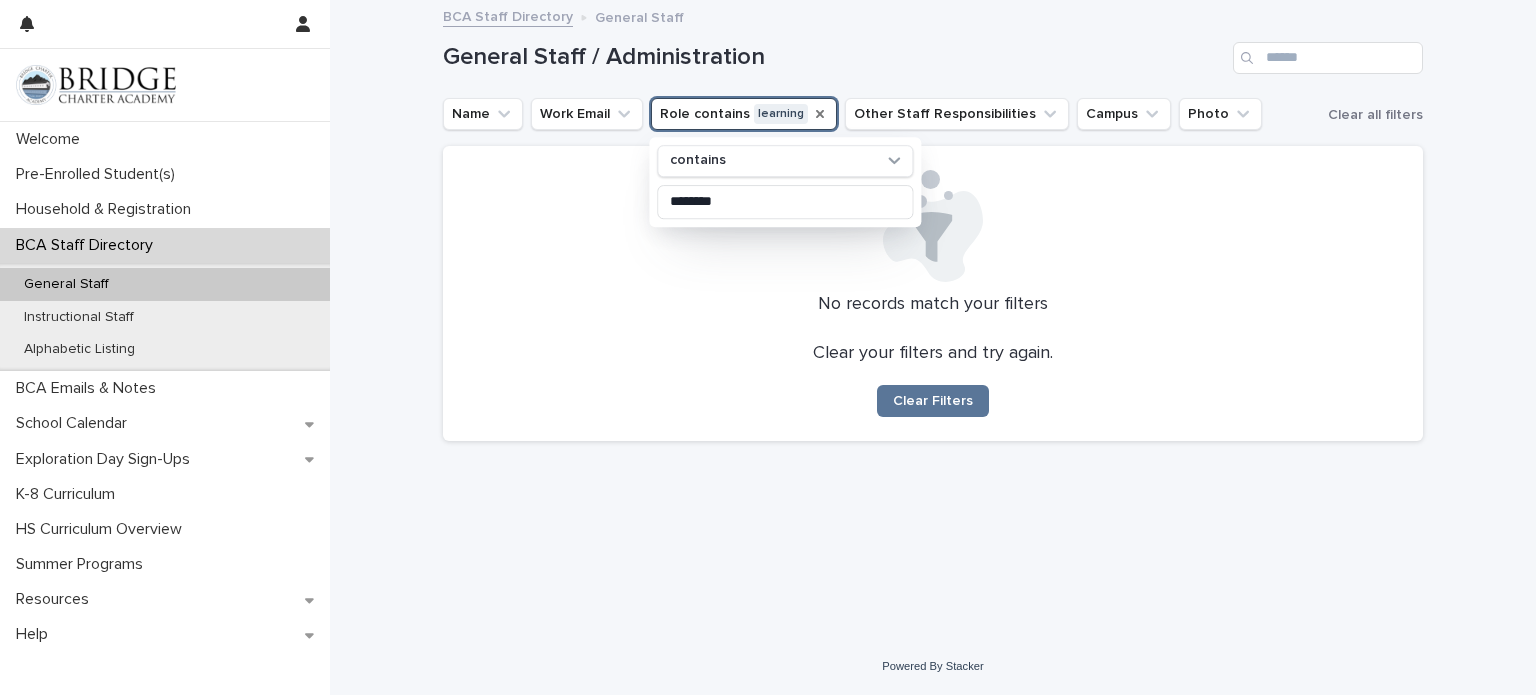 click 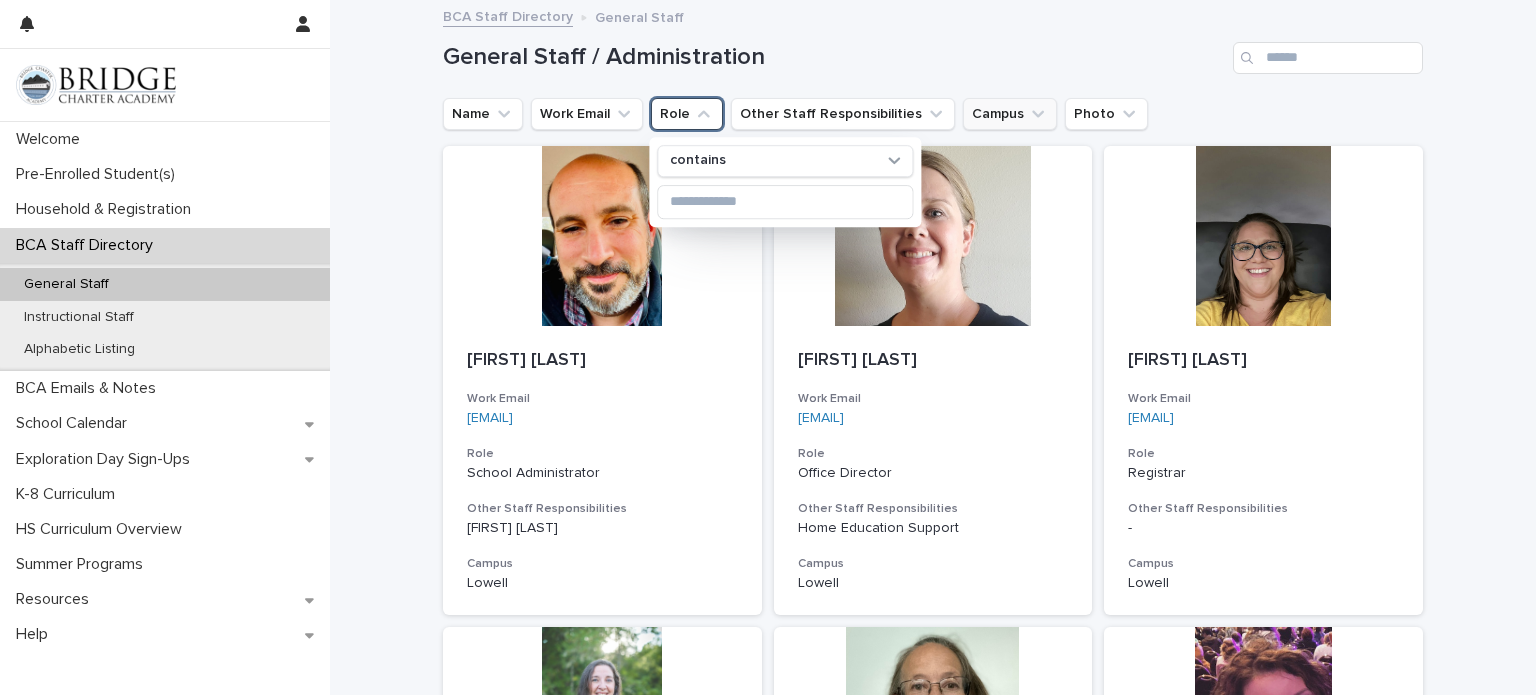 click on "Campus" at bounding box center (1010, 114) 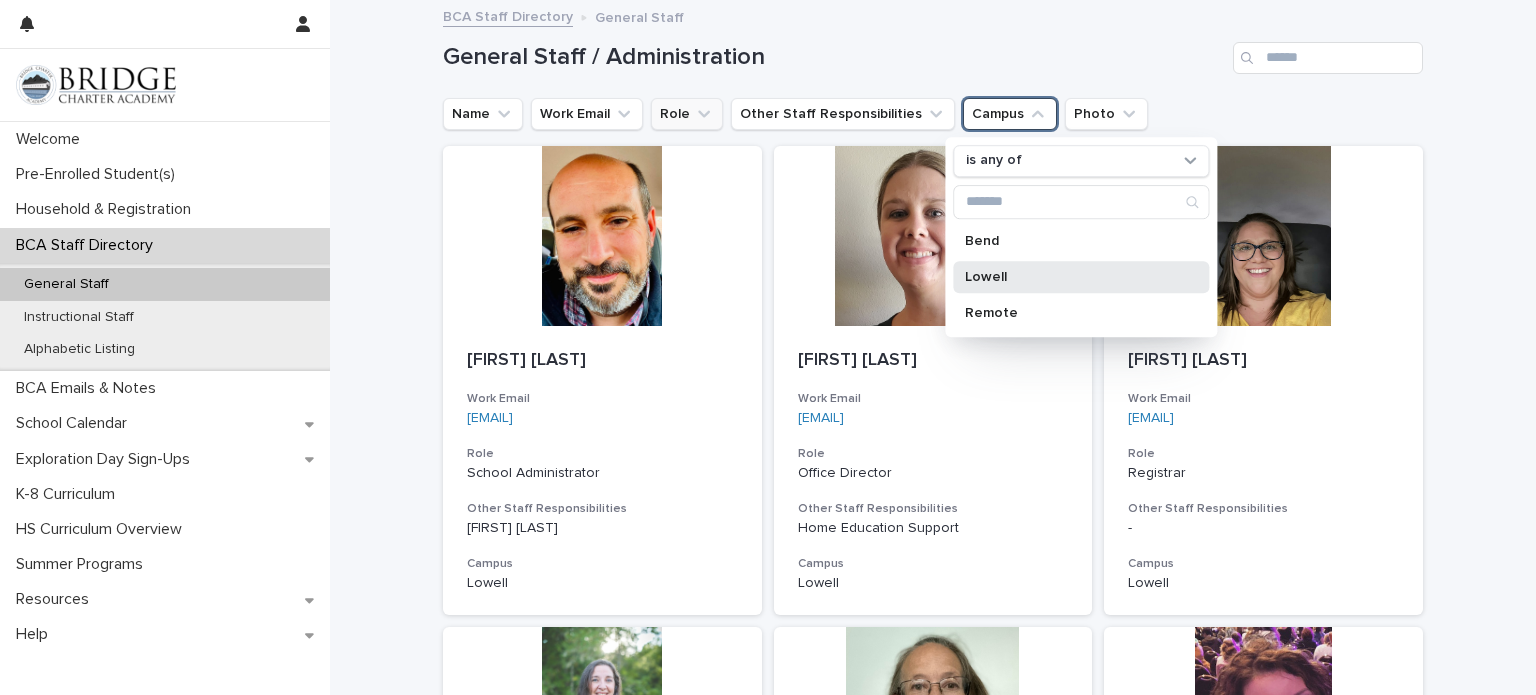 click on "Lowell" at bounding box center (1081, 277) 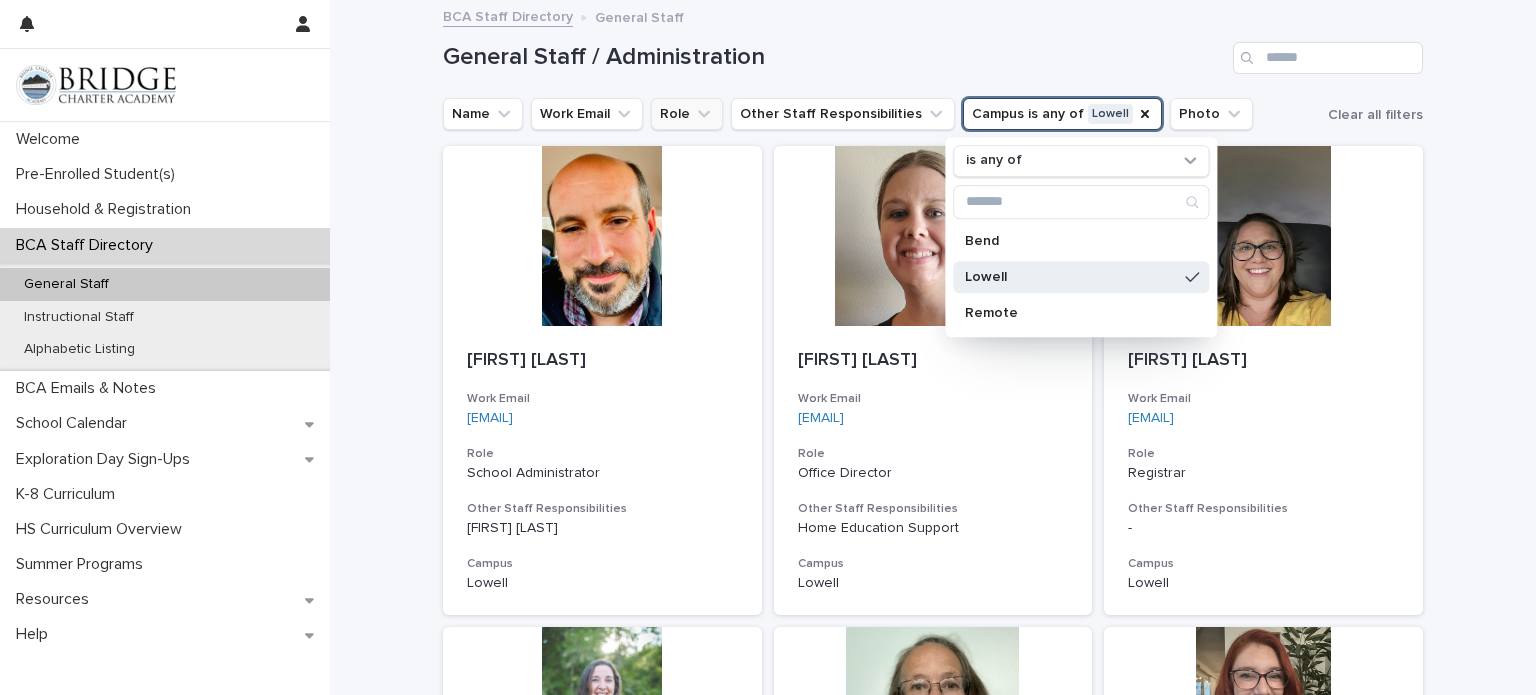 click on "General Staff / Administration" at bounding box center [834, 57] 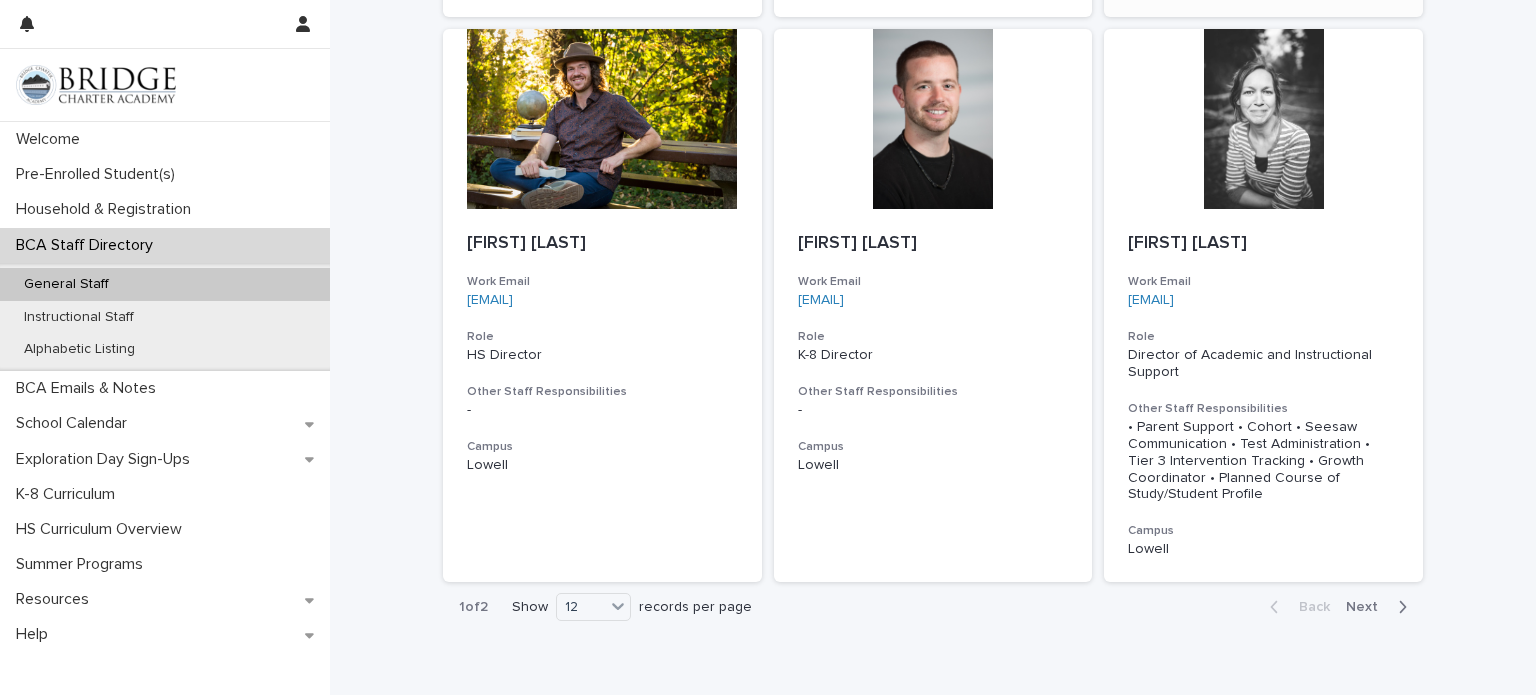 scroll, scrollTop: 1772, scrollLeft: 0, axis: vertical 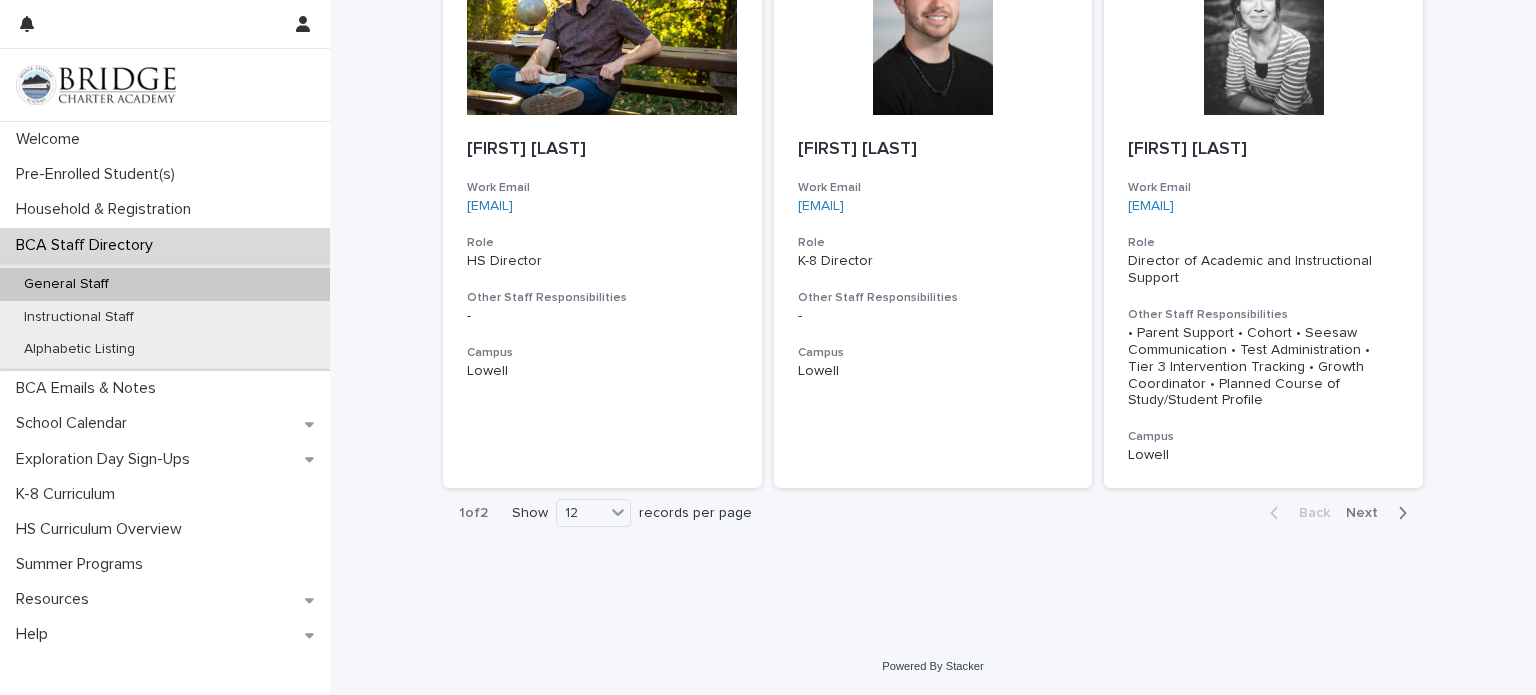 click on "Next" at bounding box center (1368, 513) 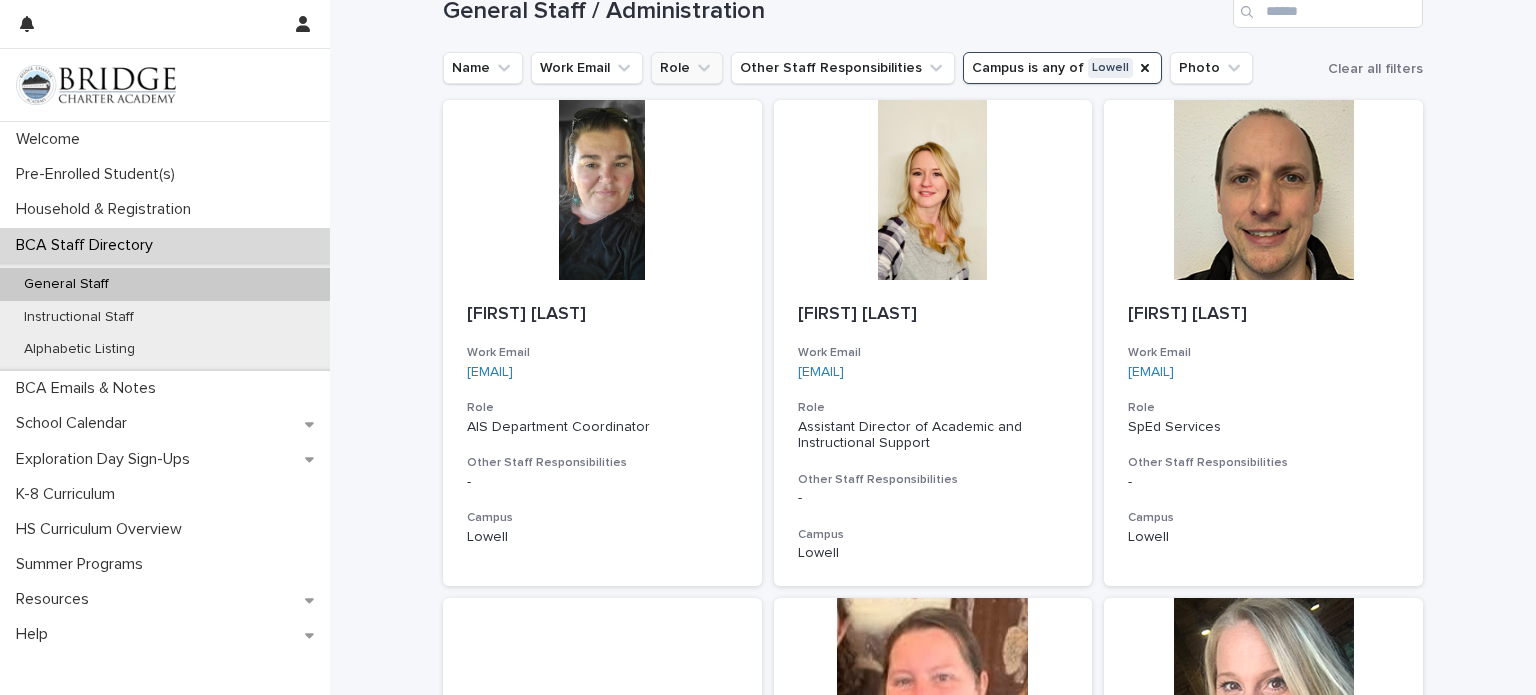 scroll, scrollTop: 0, scrollLeft: 0, axis: both 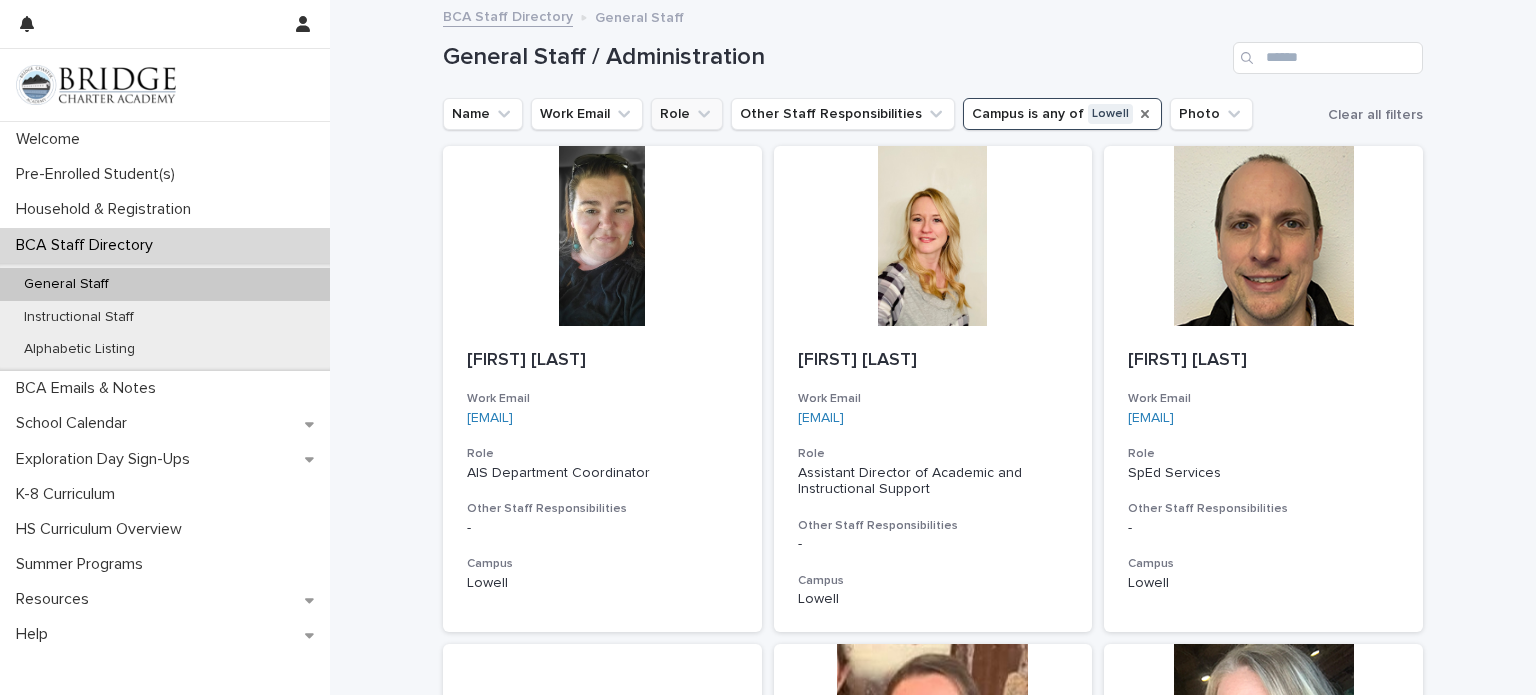 click 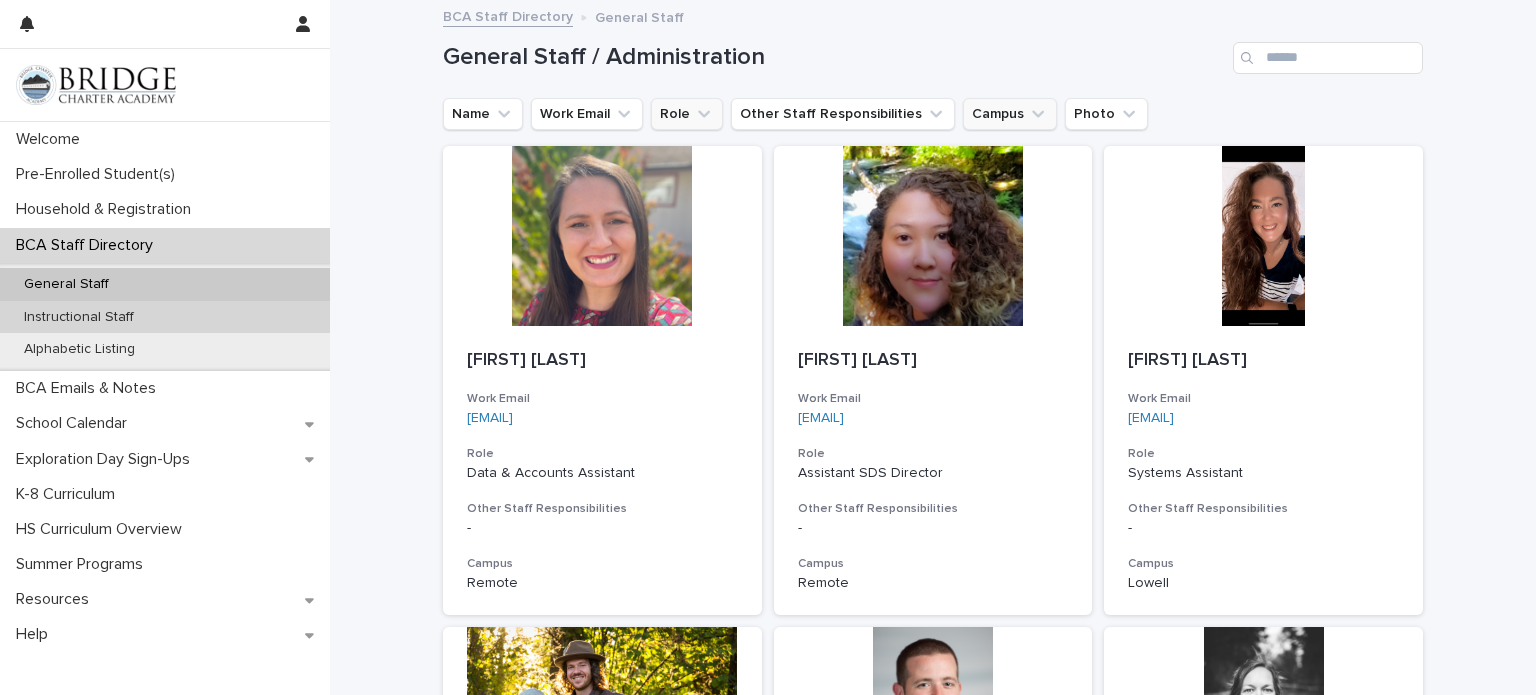 click on "Instructional Staff" at bounding box center [79, 317] 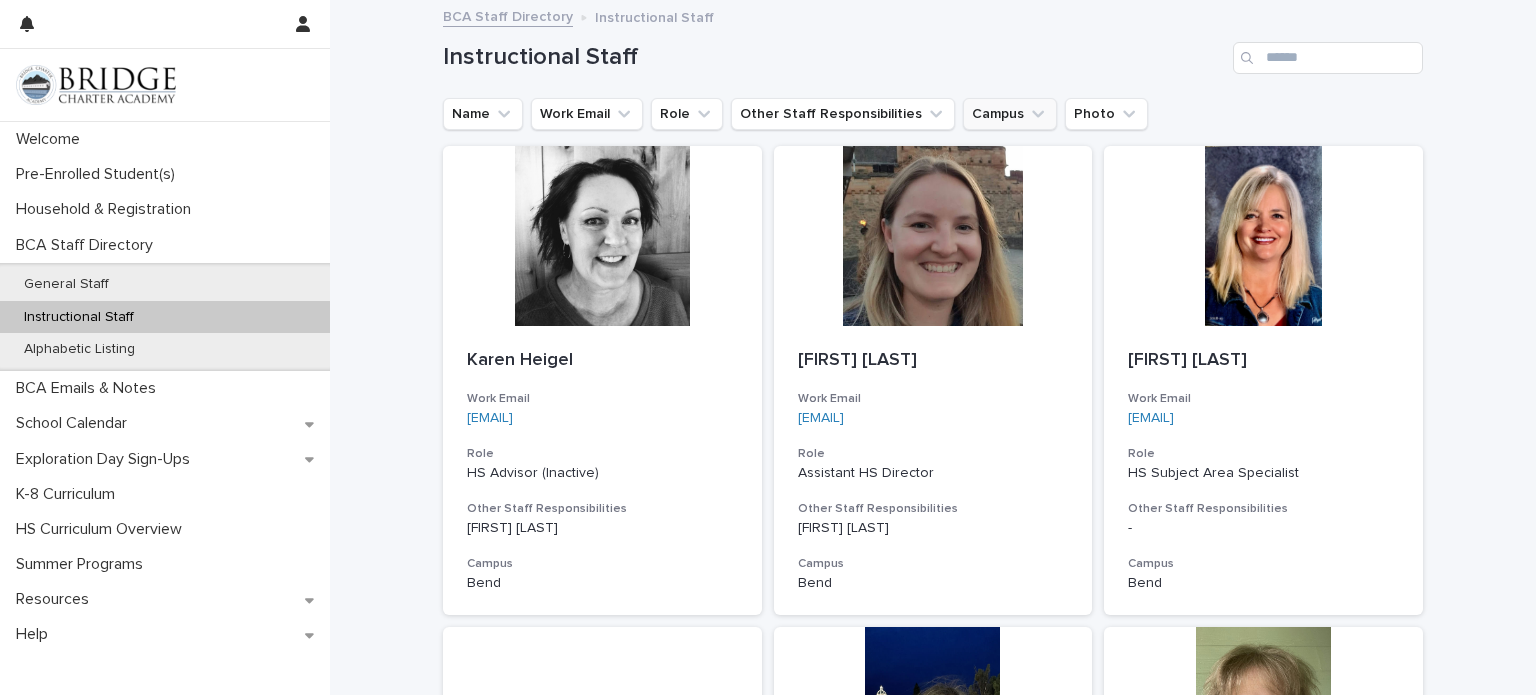click 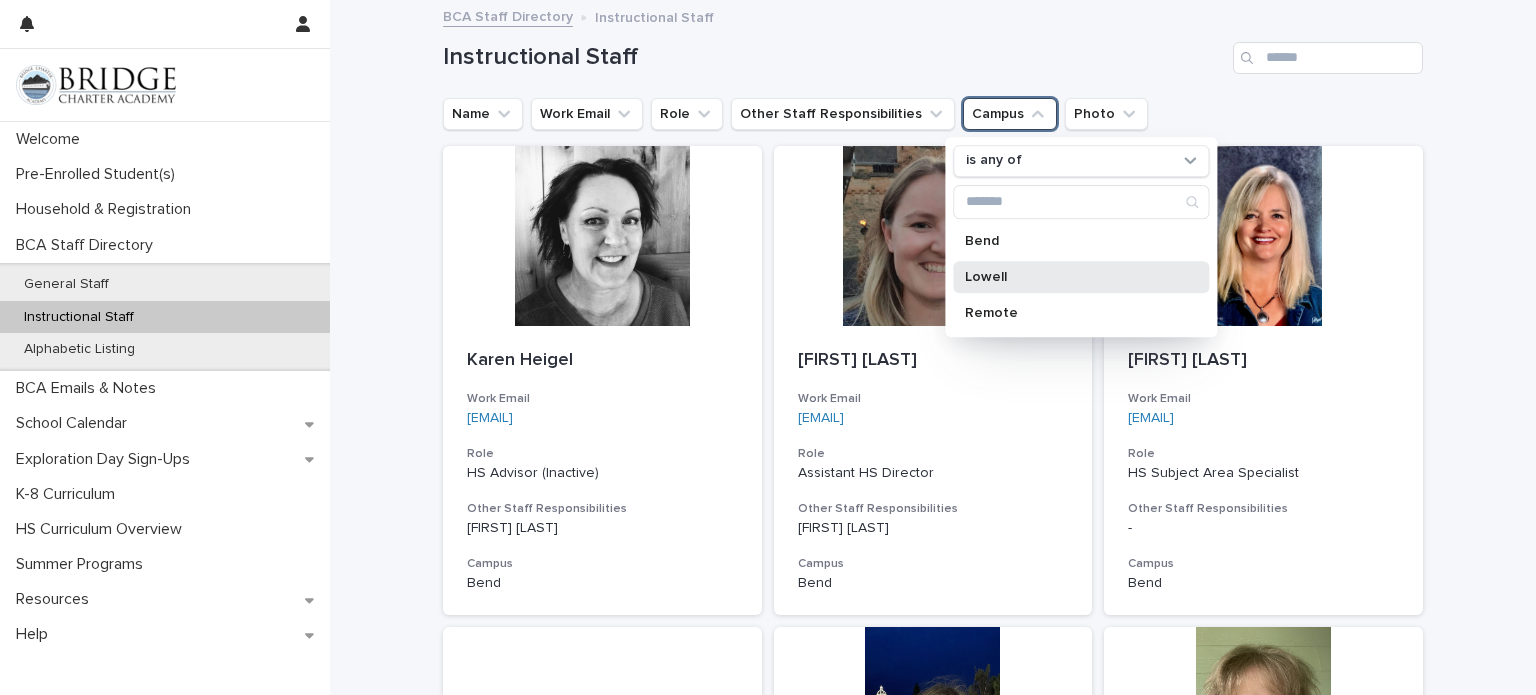 click on "Lowell" at bounding box center [1081, 277] 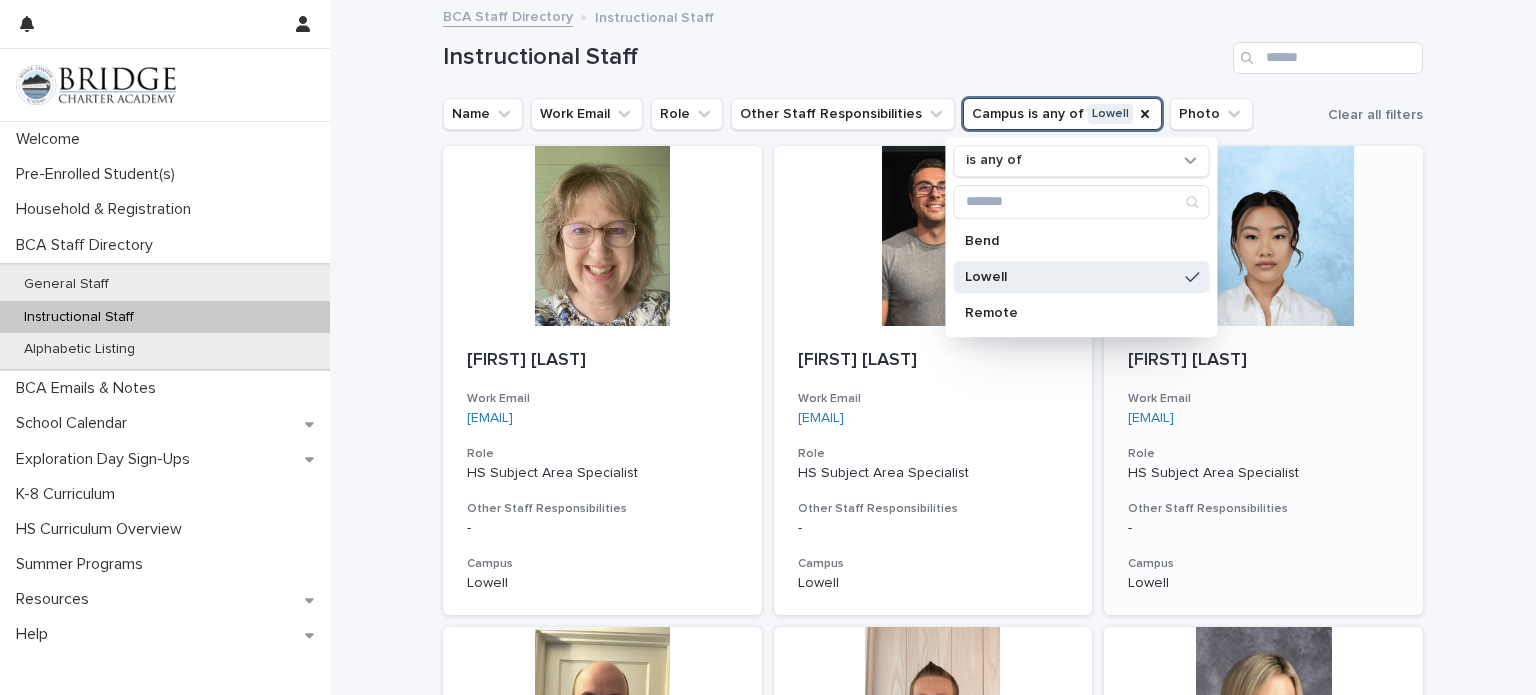 click on "[FIRST] [LAST] [EMAIL]" at bounding box center (1263, 471) 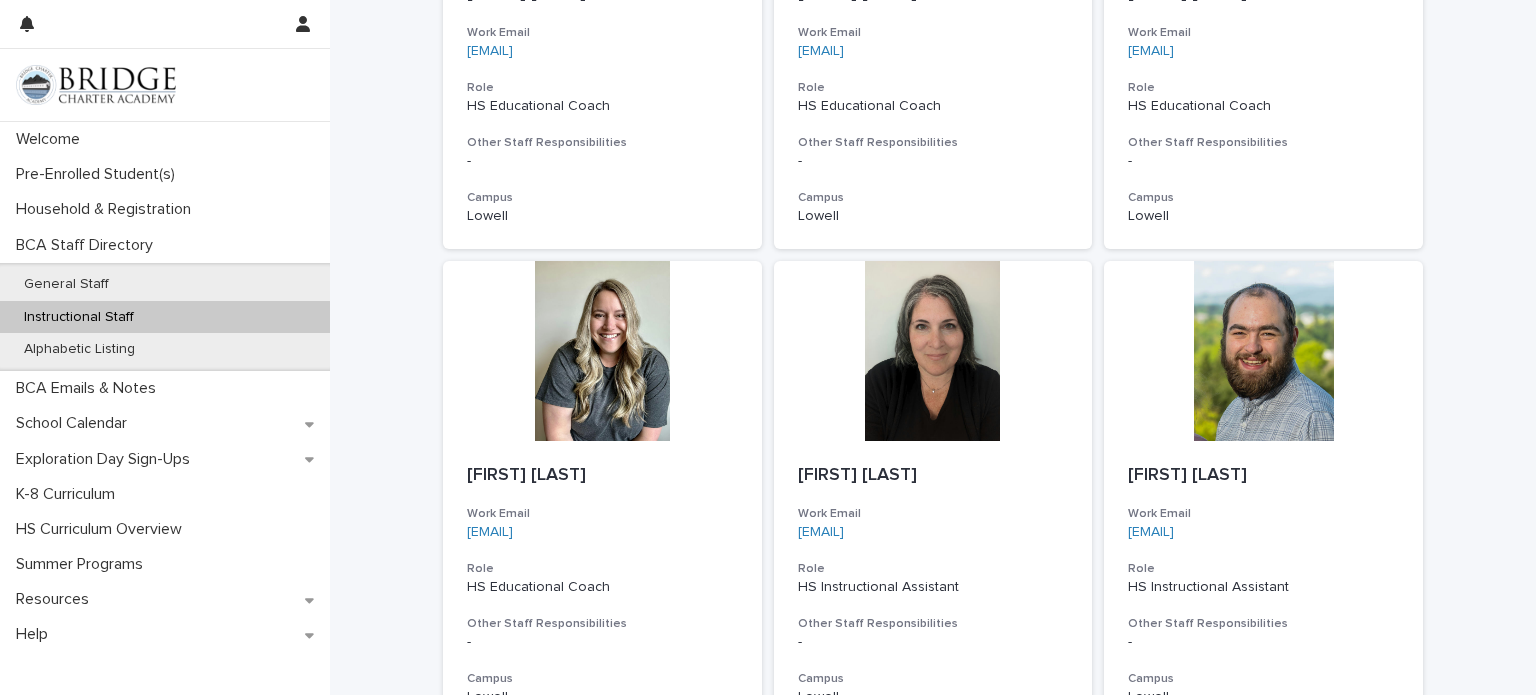 scroll, scrollTop: 1571, scrollLeft: 0, axis: vertical 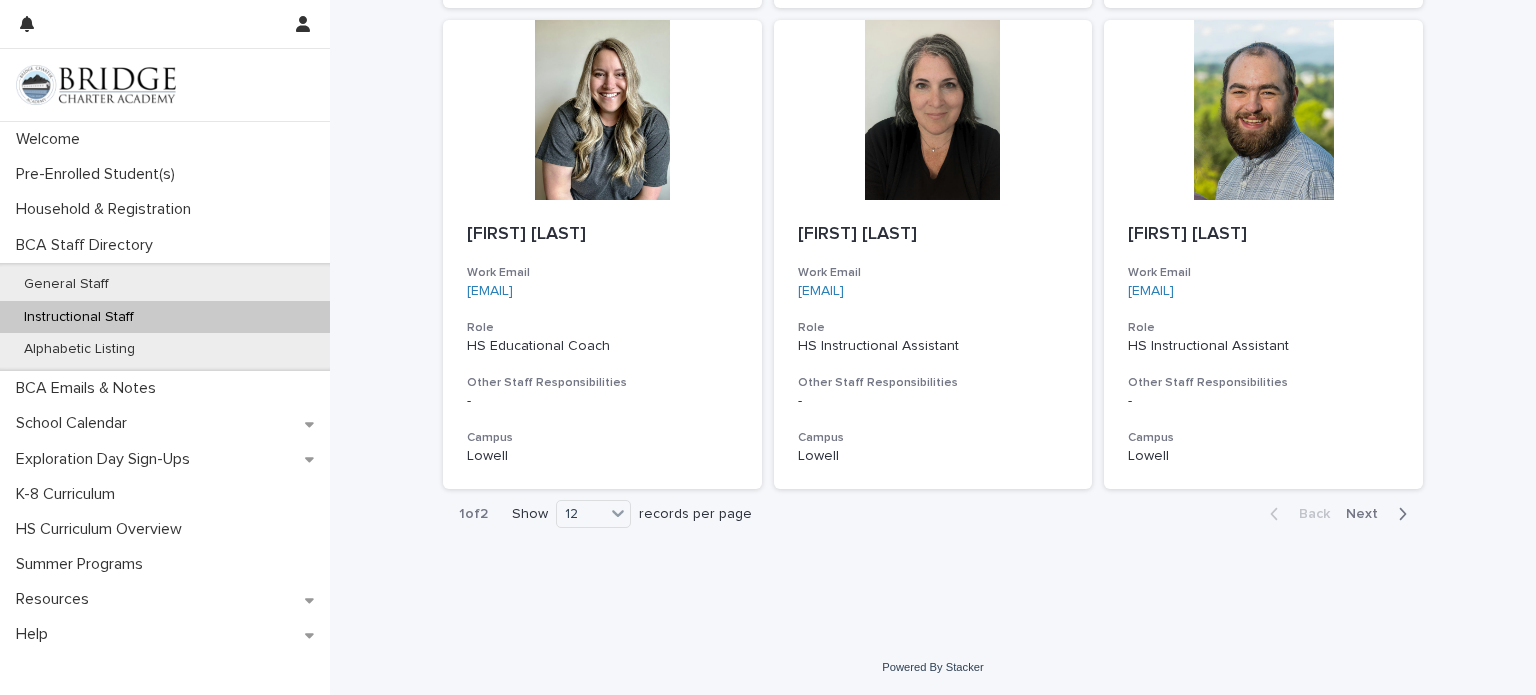 click on "Next" at bounding box center [1368, 514] 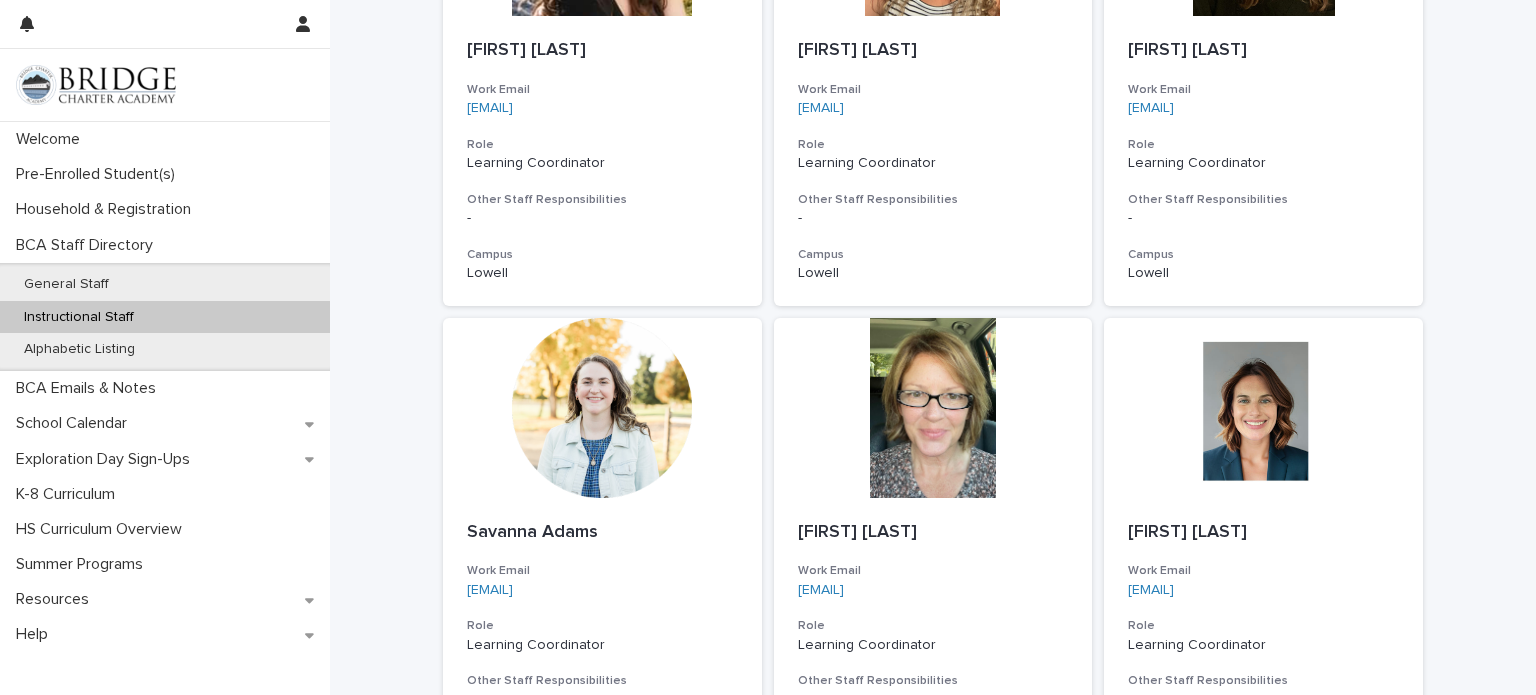 scroll, scrollTop: 811, scrollLeft: 0, axis: vertical 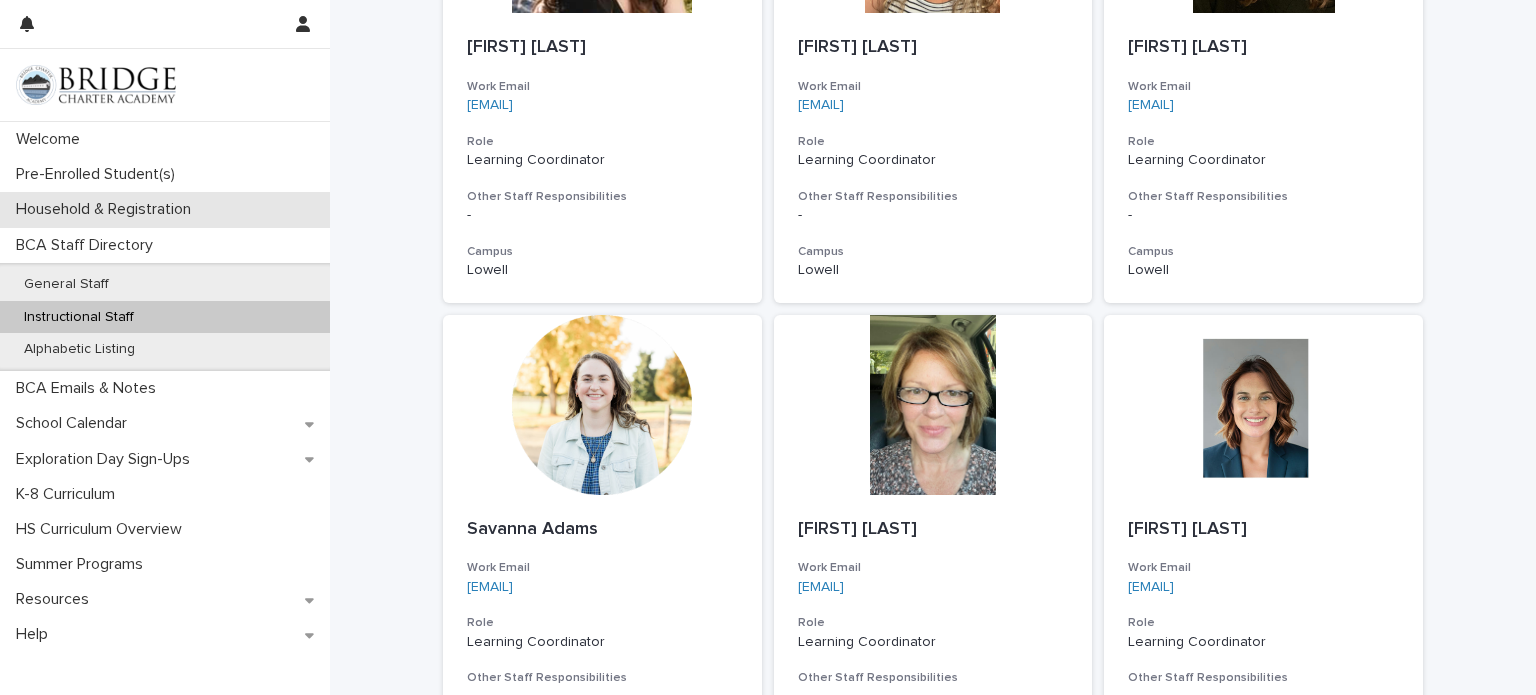 click on "Household & Registration" at bounding box center [107, 209] 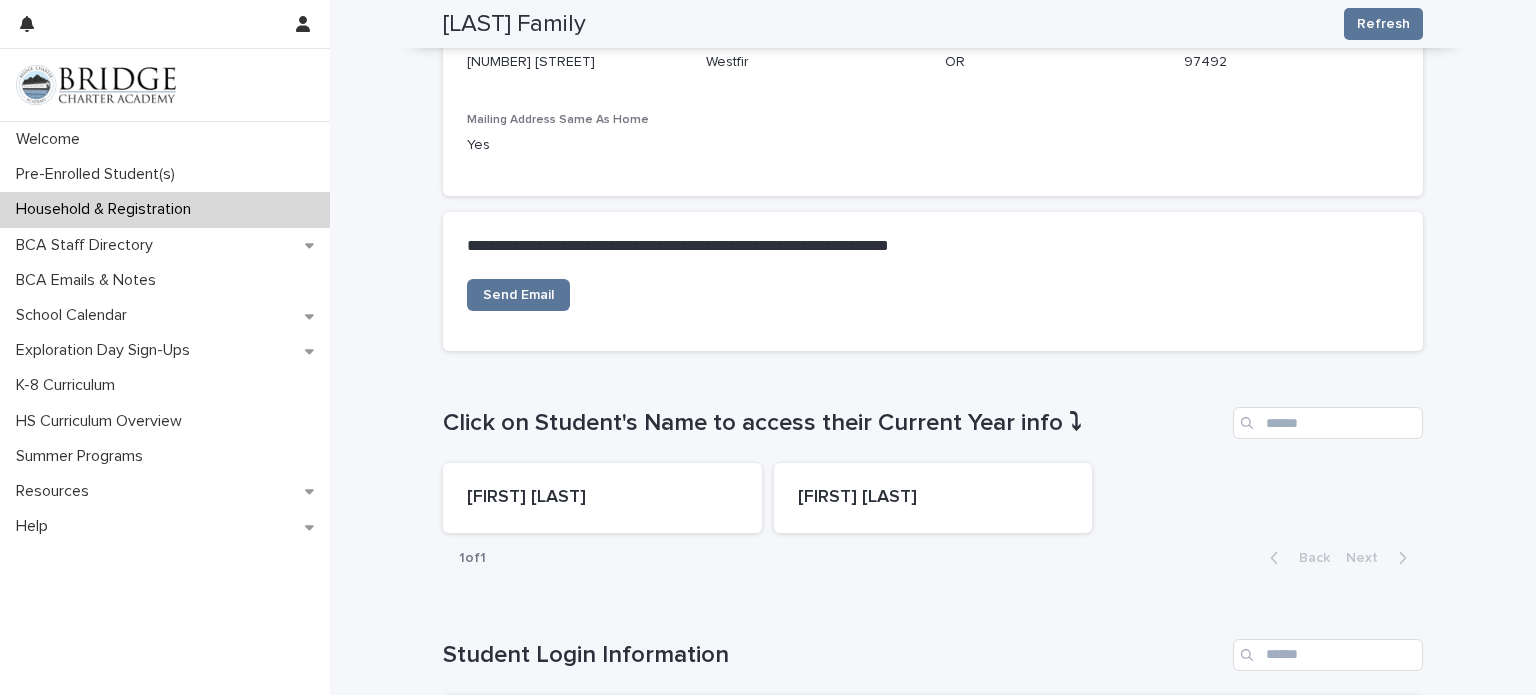 scroll, scrollTop: 720, scrollLeft: 0, axis: vertical 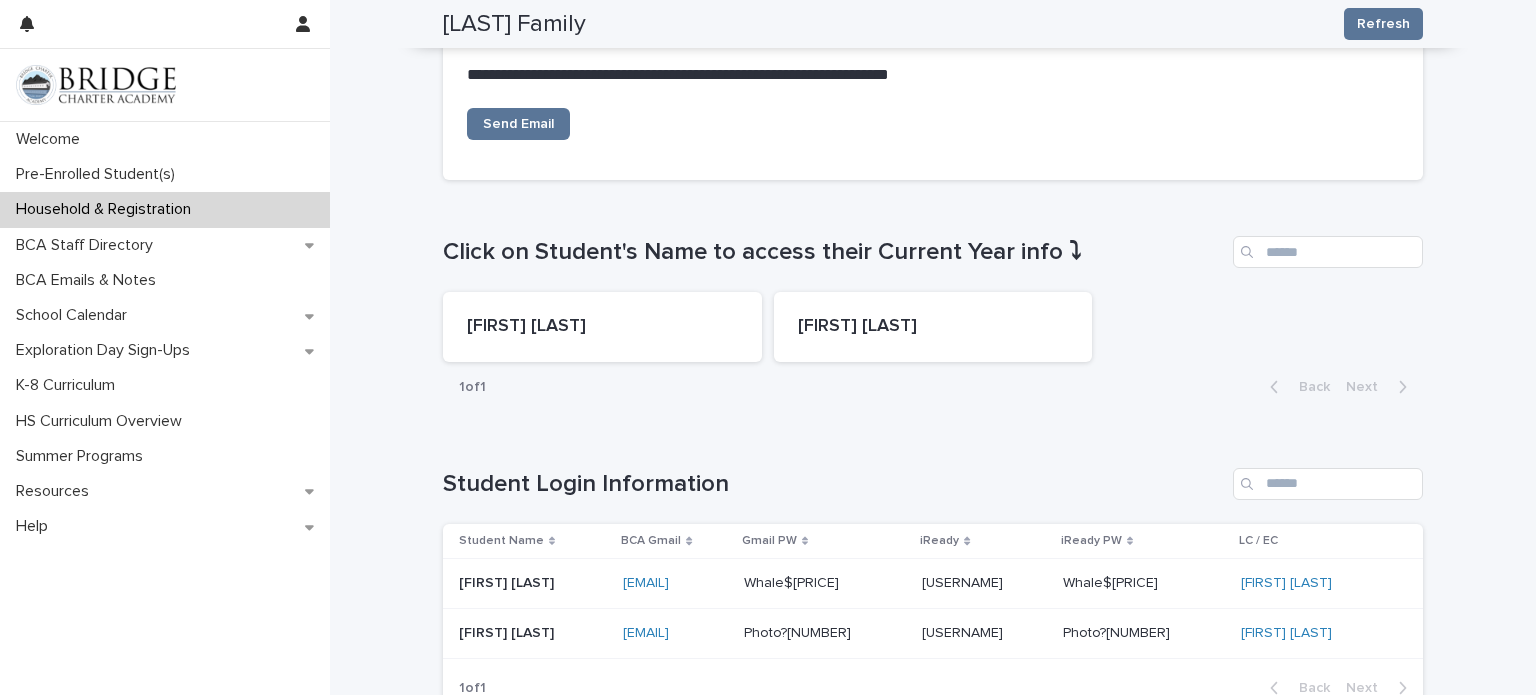 click on "1  of  1 Back Next" at bounding box center [933, 387] 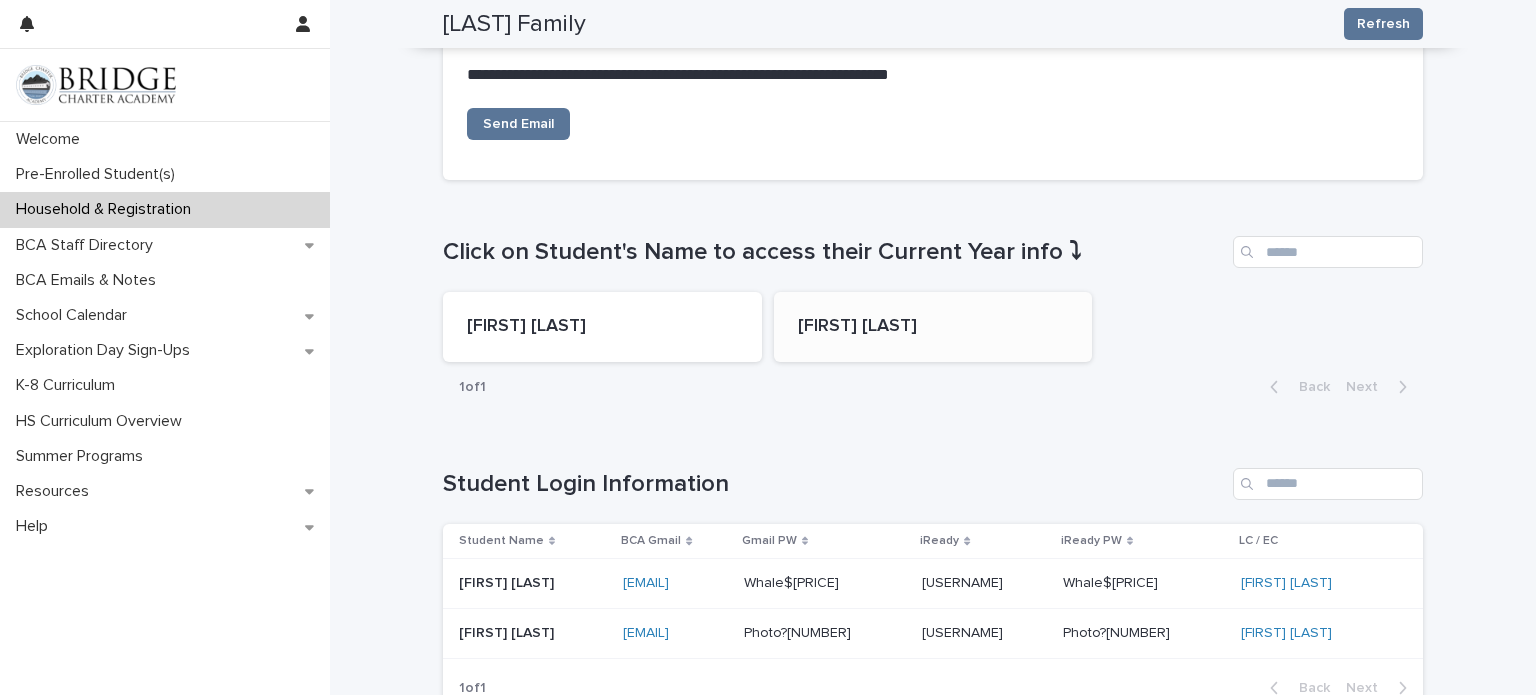 click on "[FIRST] [LAST]" at bounding box center (933, 327) 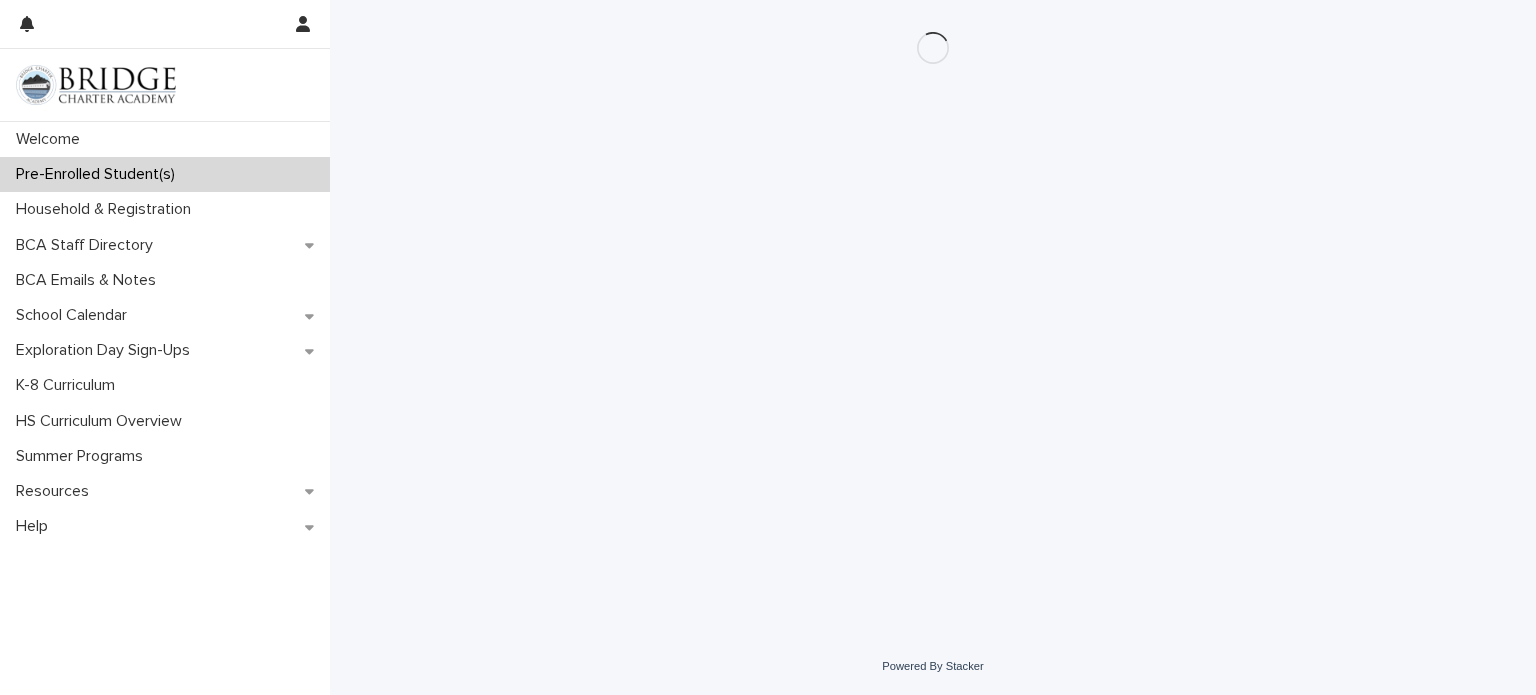 scroll, scrollTop: 0, scrollLeft: 0, axis: both 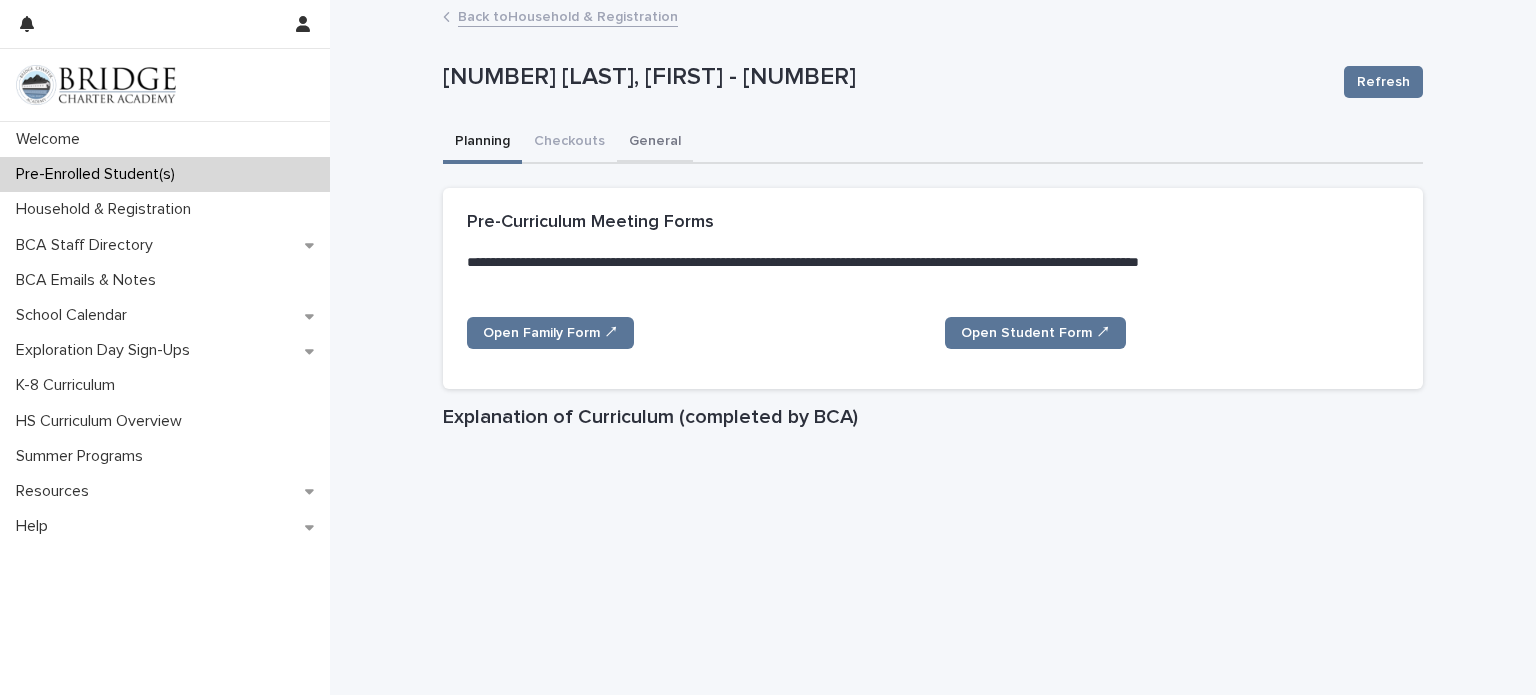 click on "General" at bounding box center (655, 143) 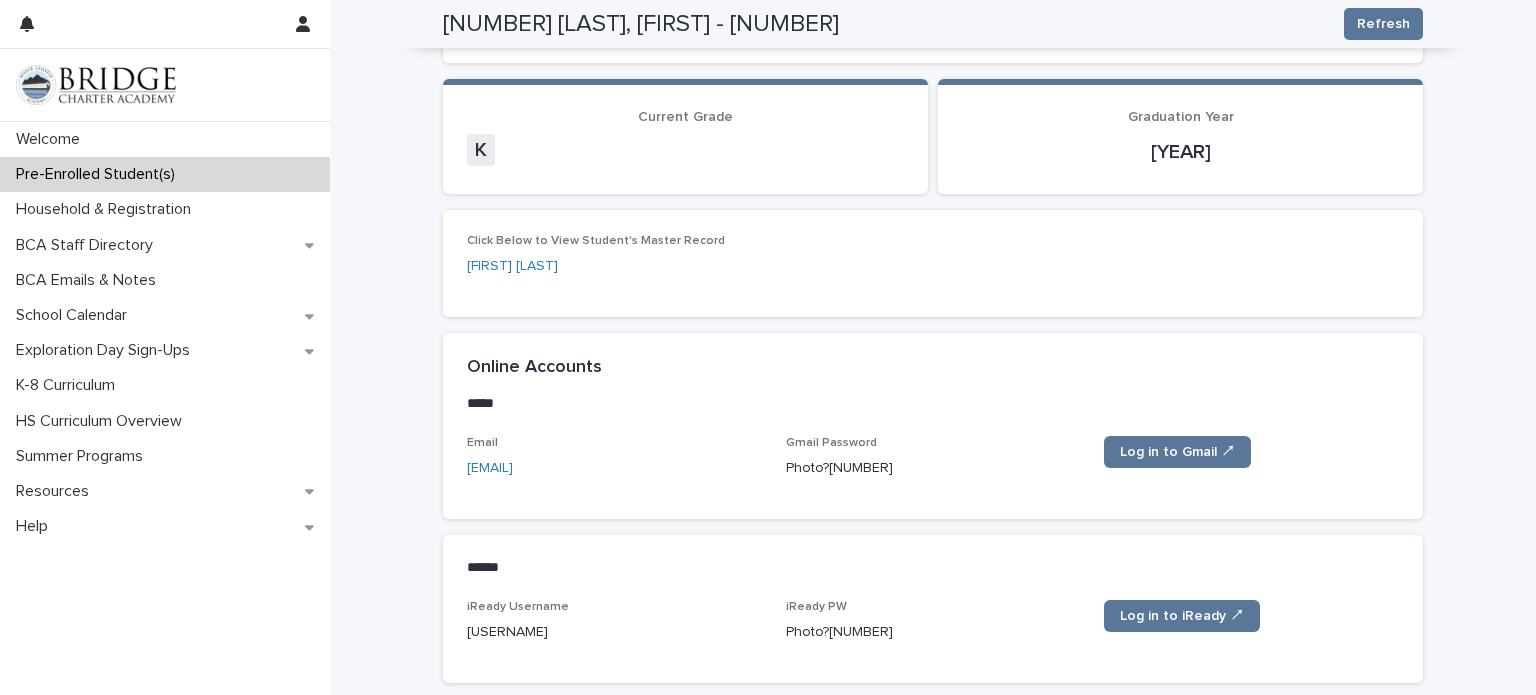 scroll, scrollTop: 202, scrollLeft: 0, axis: vertical 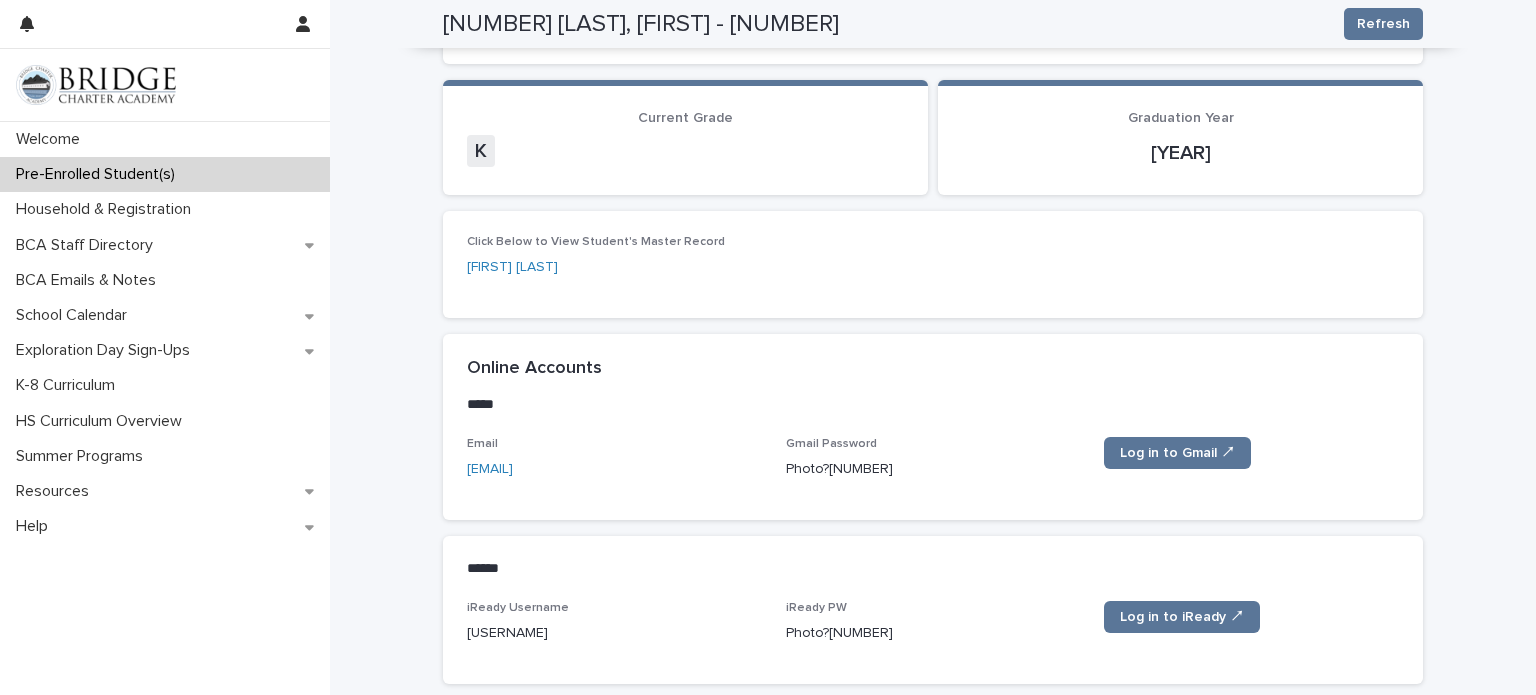 click on "Click Below to View Student's Master Record [FIRST] [LAST]" at bounding box center [933, 264] 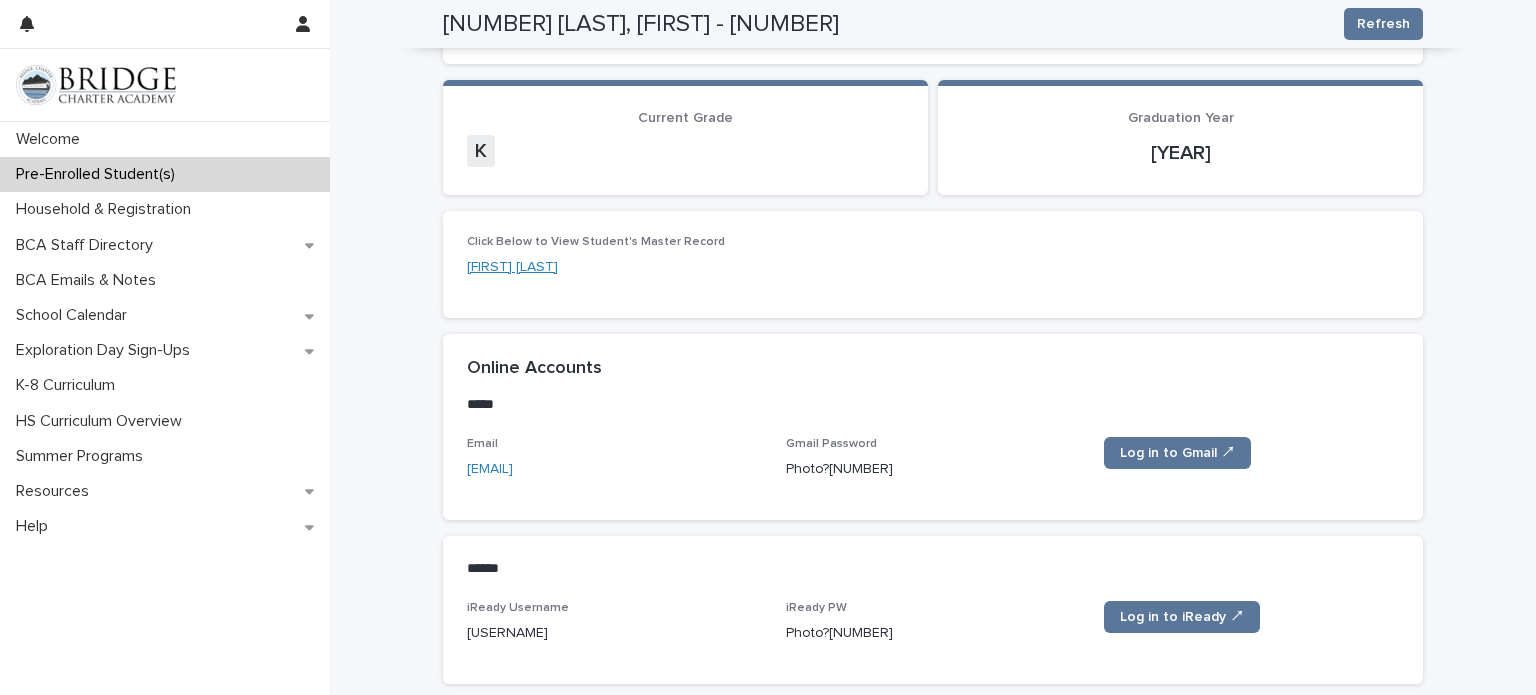 click on "[FIRST] [LAST]" at bounding box center (512, 267) 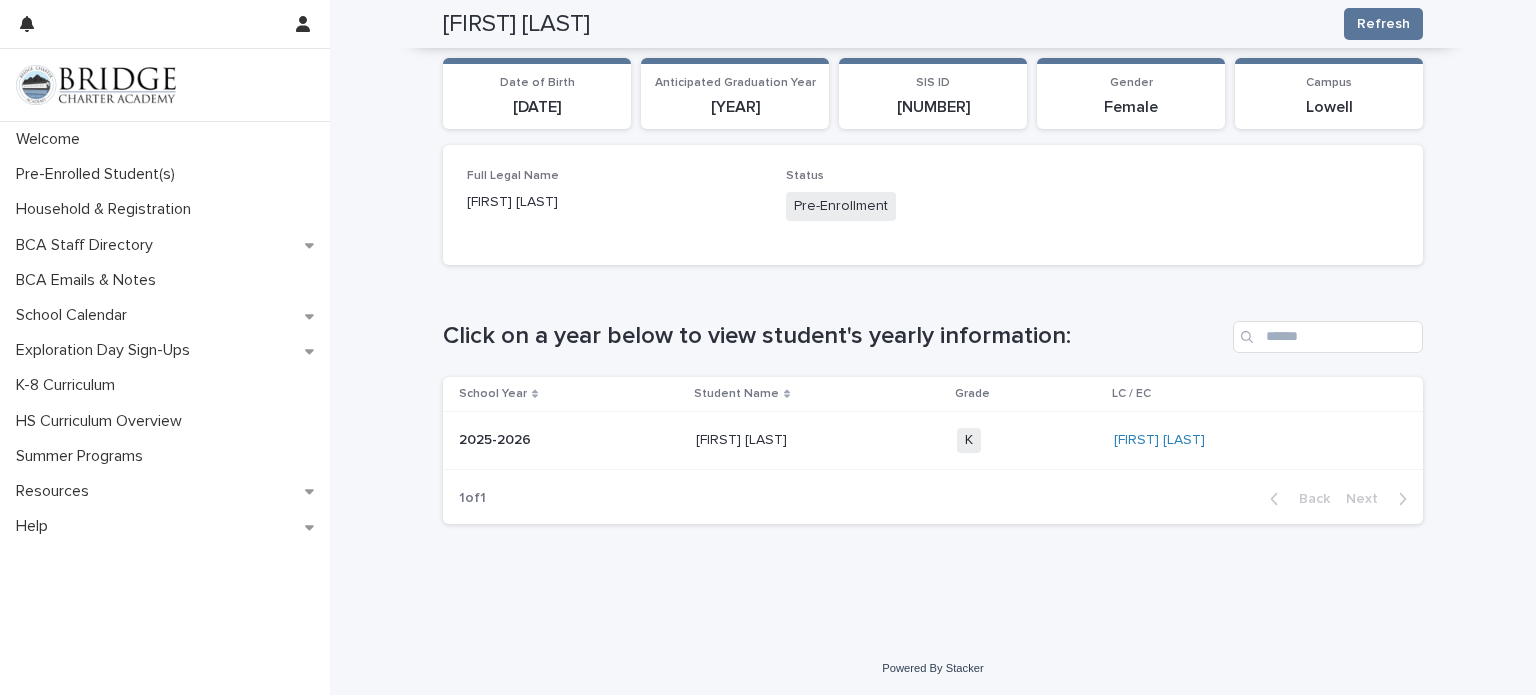 scroll, scrollTop: 0, scrollLeft: 0, axis: both 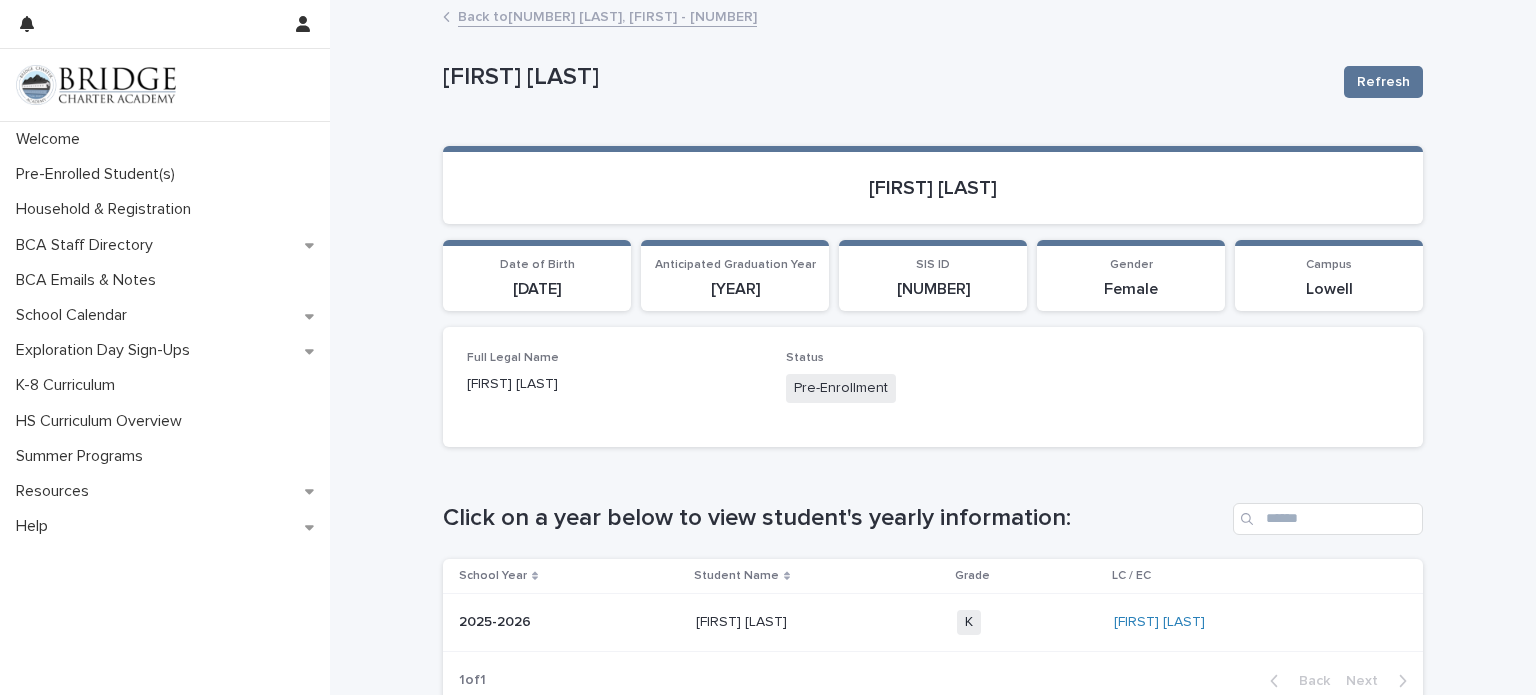 click on "Back to [NUMBER] [LAST], [FIRST] - [NUMBER]" at bounding box center [607, 15] 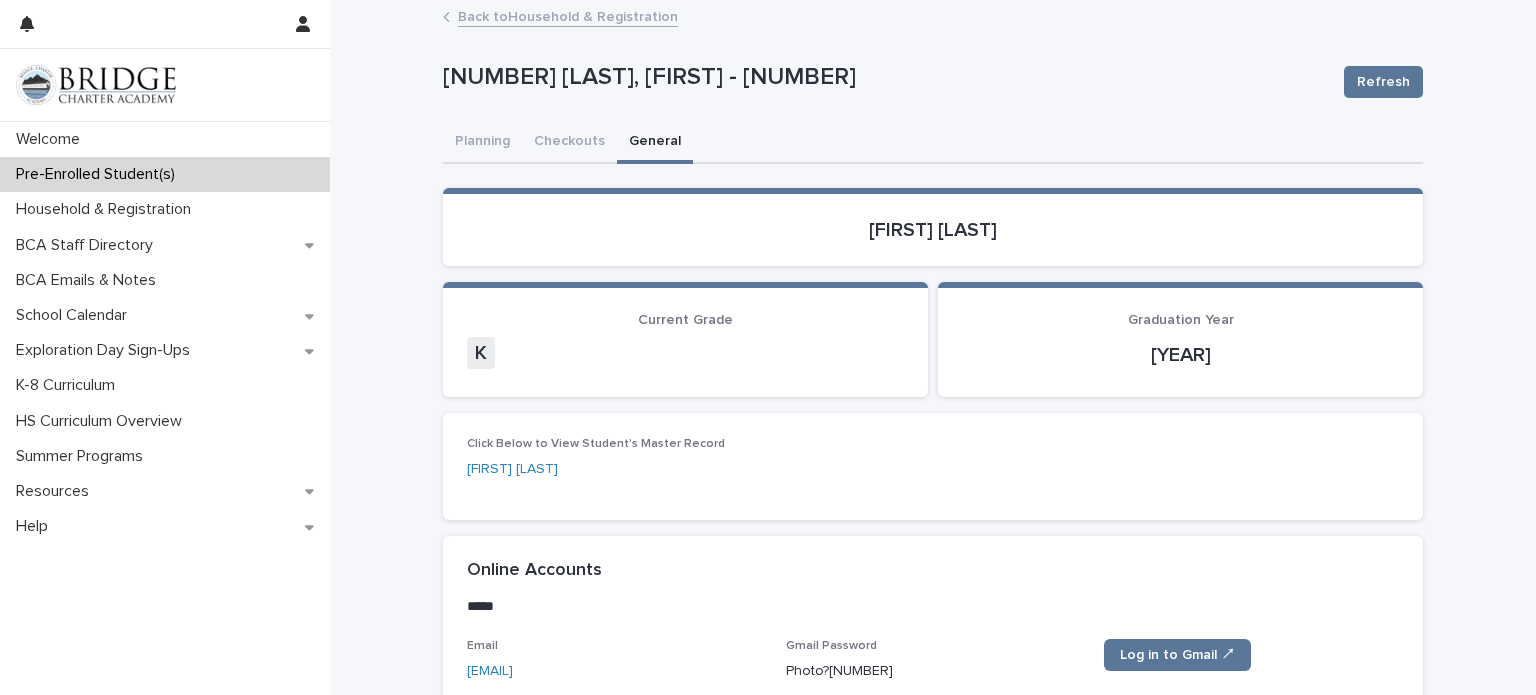 click on "Back to  Household & Registration" at bounding box center [568, 15] 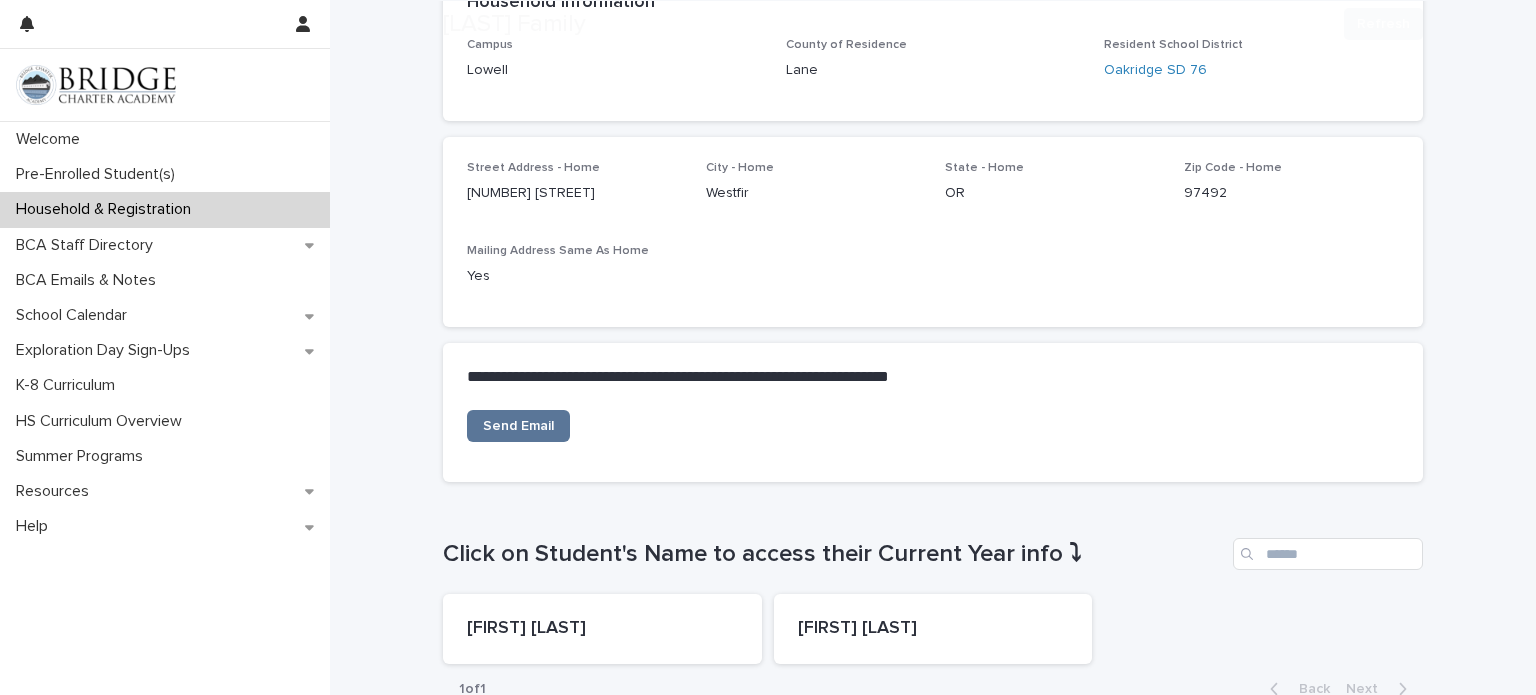 scroll, scrollTop: 519, scrollLeft: 0, axis: vertical 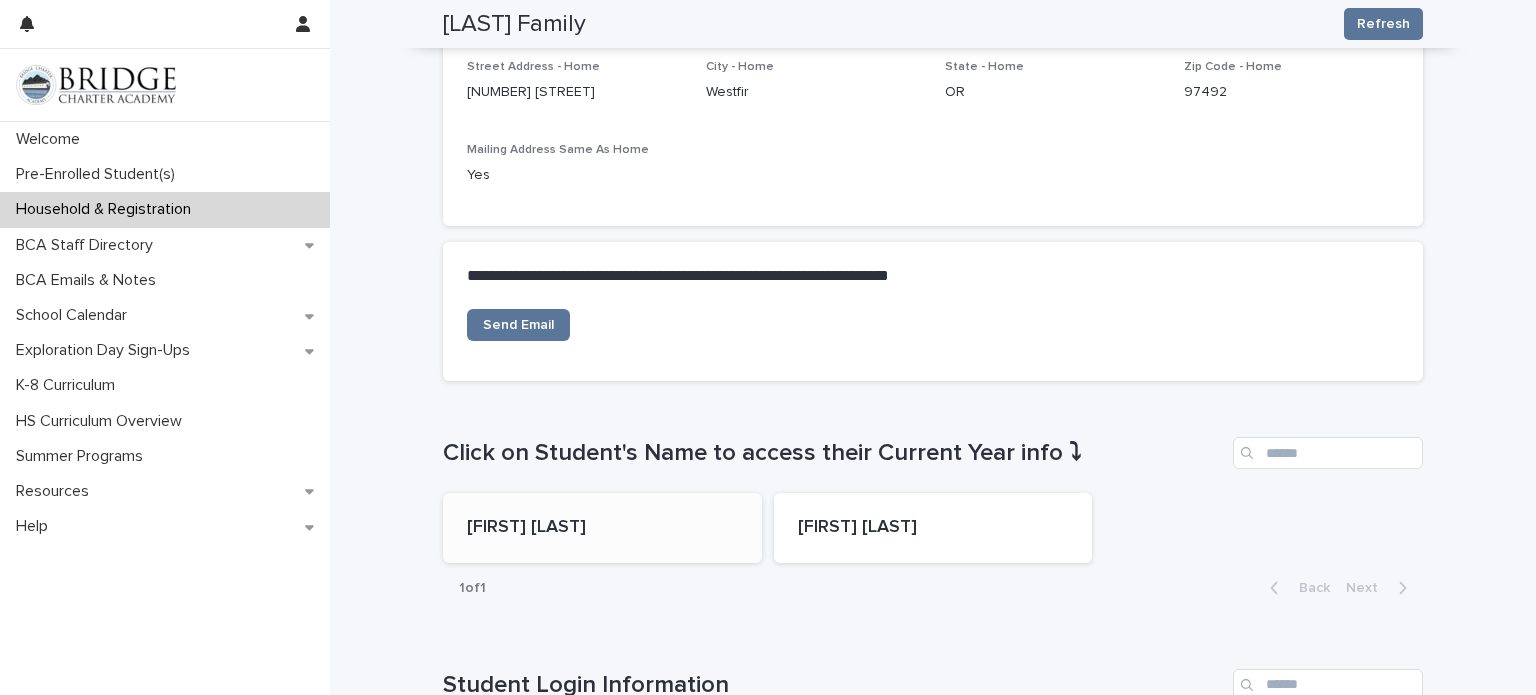 click on "[FIRST] [LAST]" at bounding box center [602, 528] 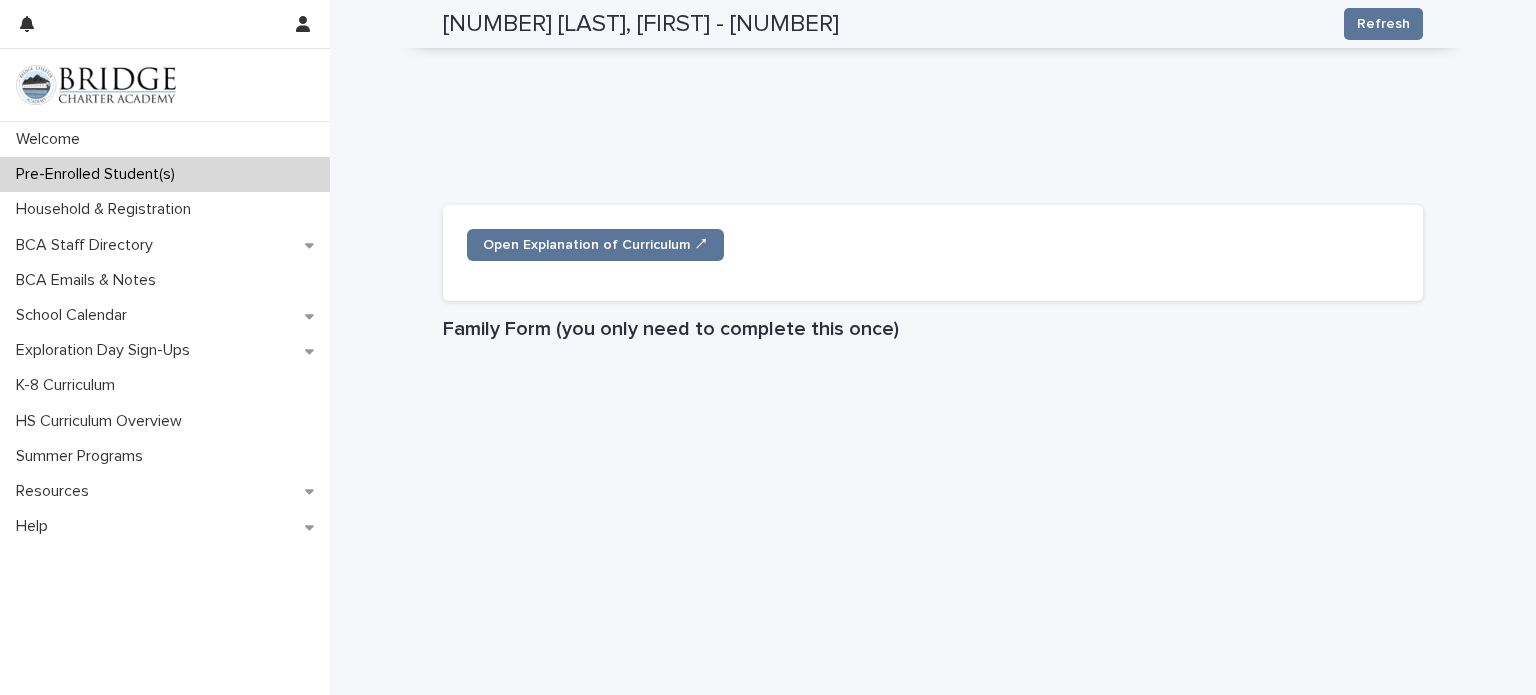 scroll, scrollTop: 0, scrollLeft: 0, axis: both 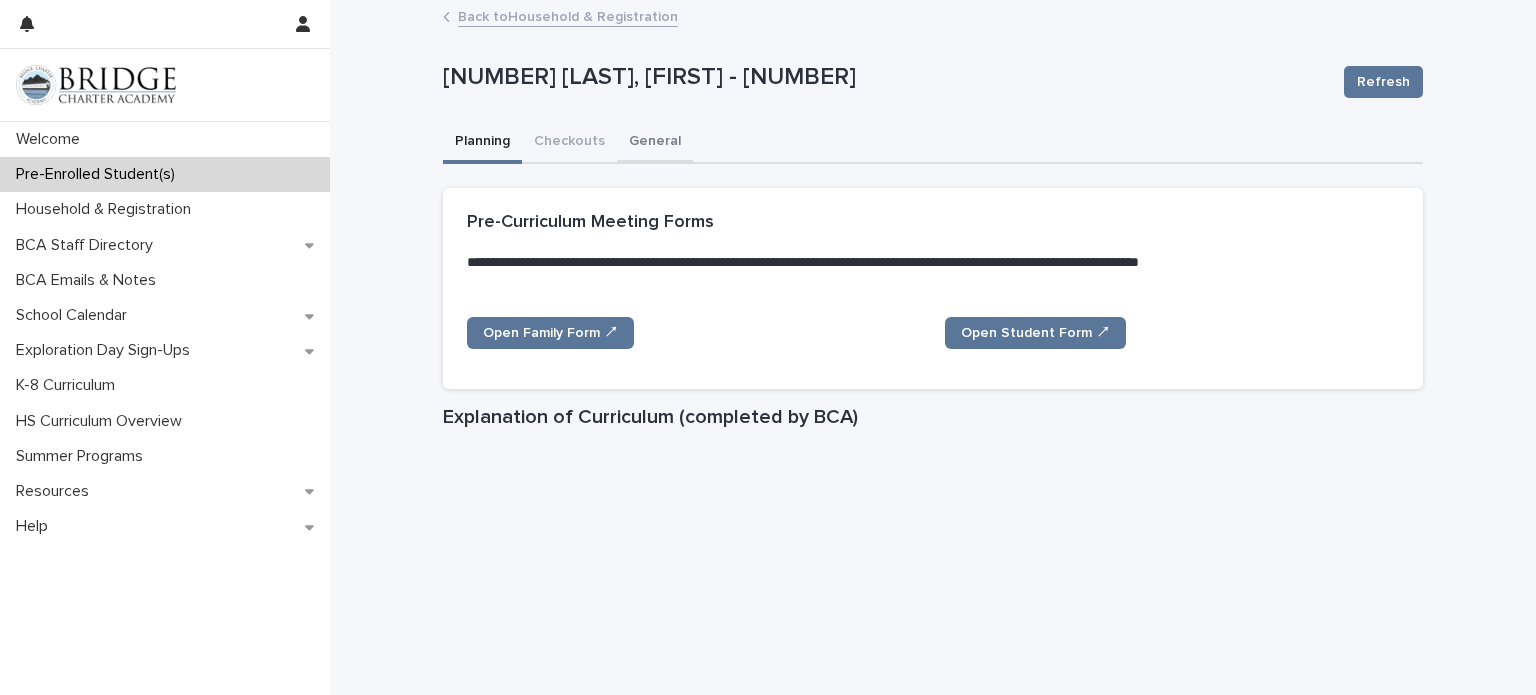 click on "General" at bounding box center (655, 143) 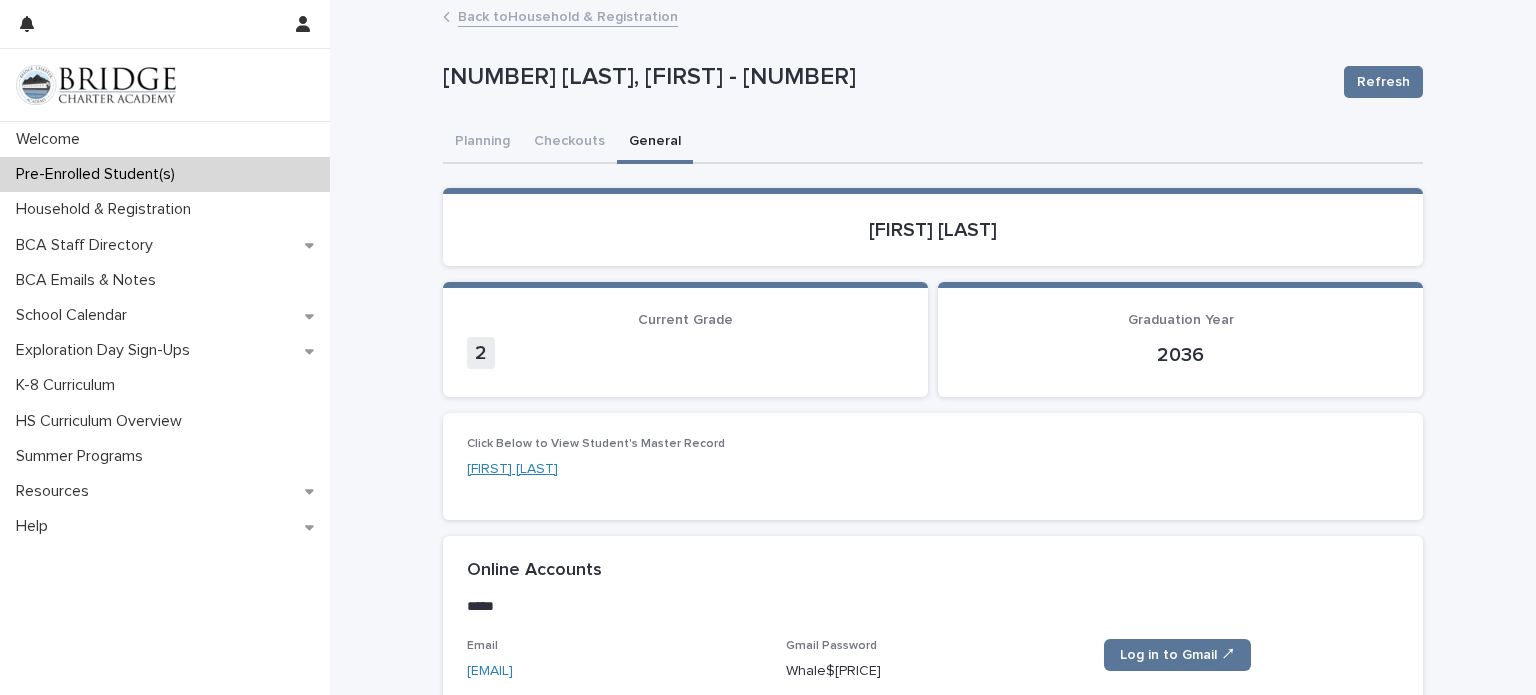 click on "[FIRST] [LAST]" at bounding box center (512, 469) 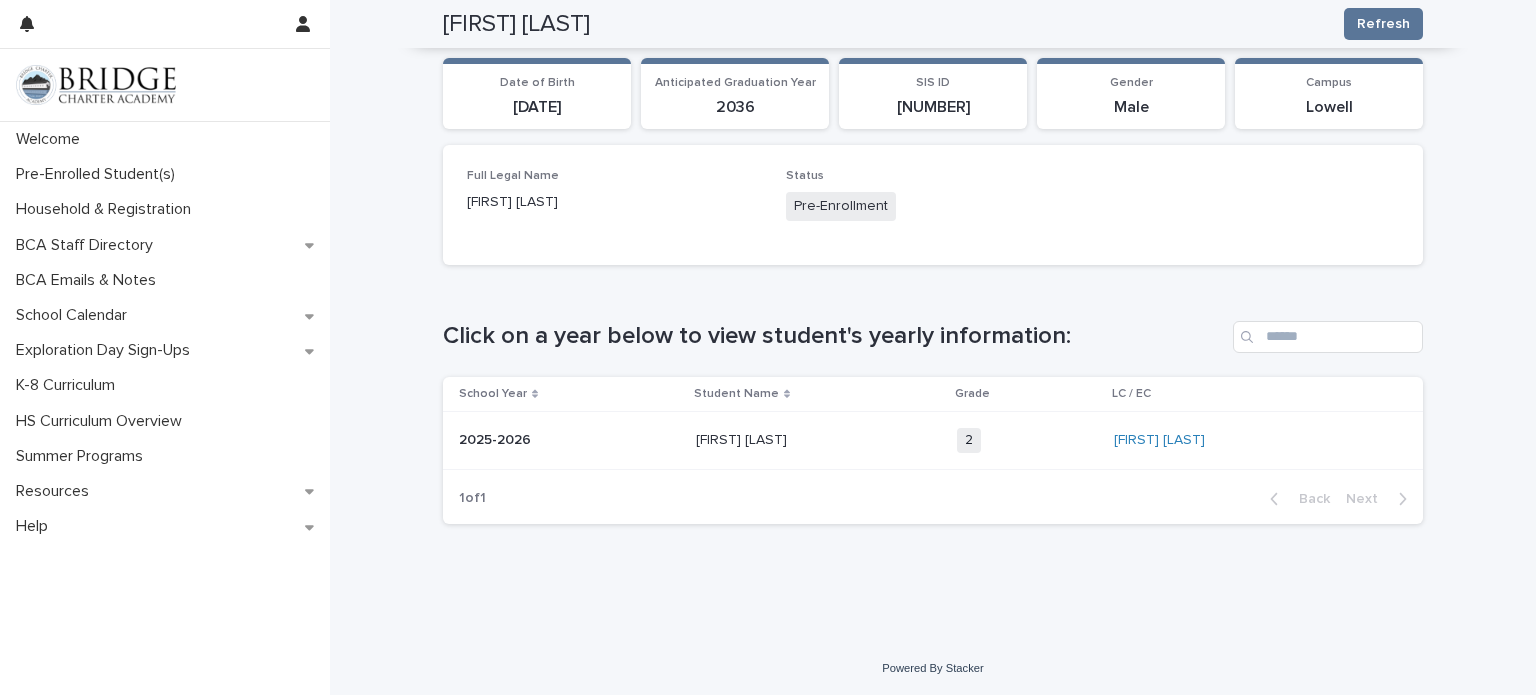 scroll, scrollTop: 0, scrollLeft: 0, axis: both 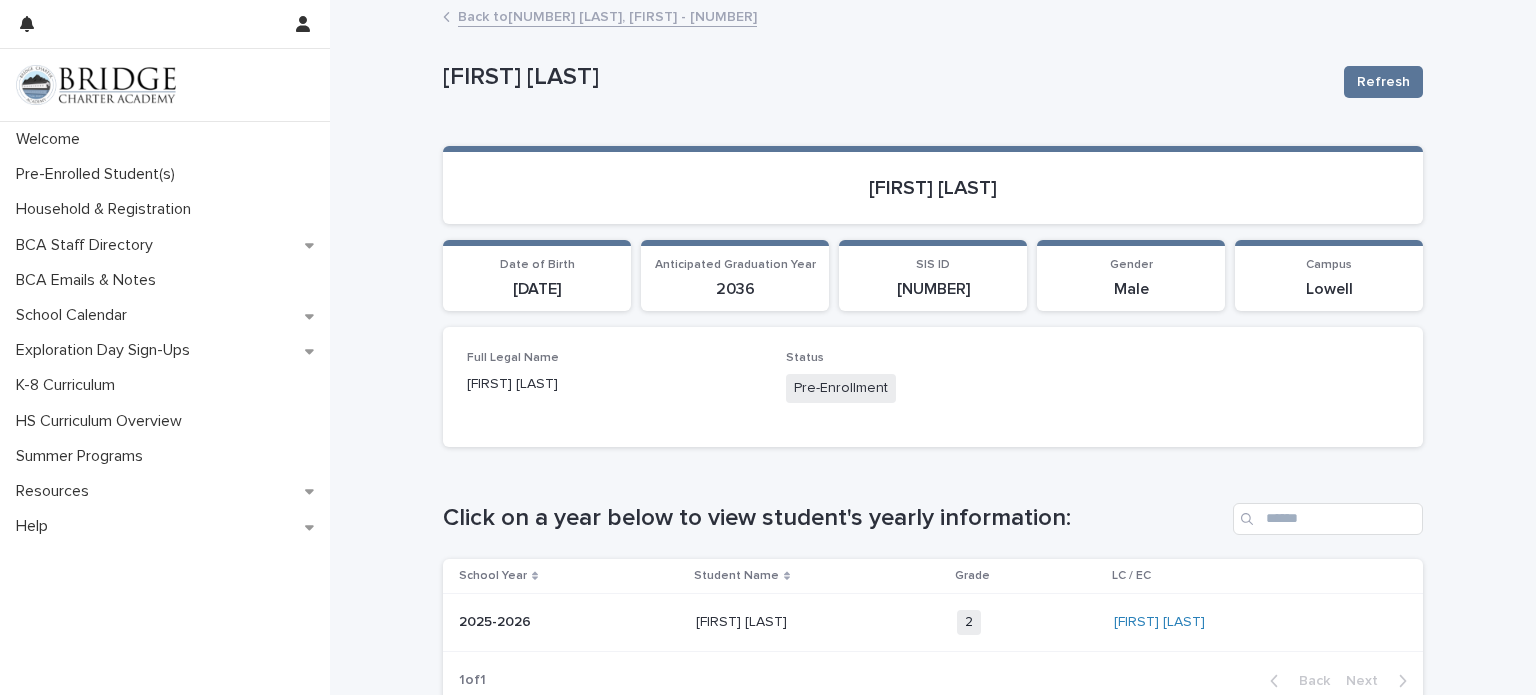 click on "Back to [NUMBER] [LAST], [FIRST] - [NUMBER]" at bounding box center (607, 15) 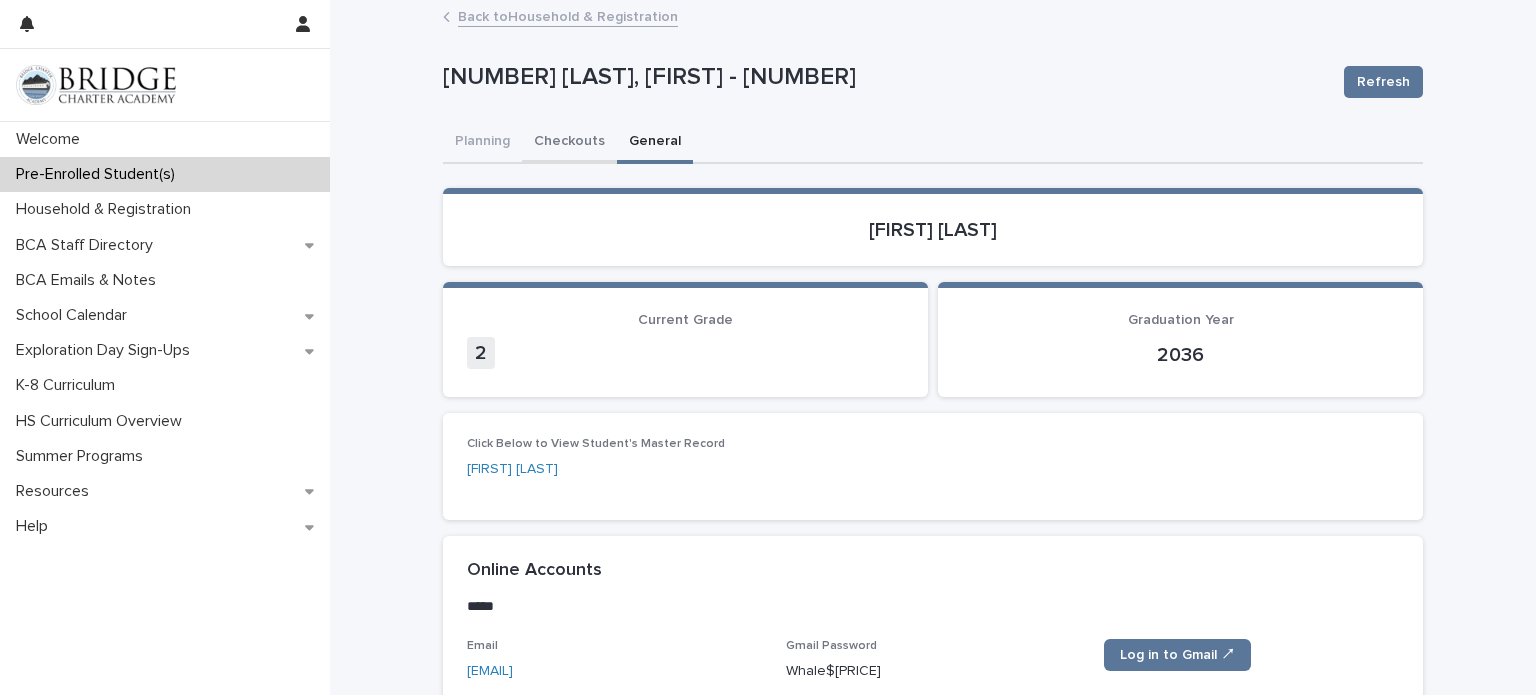 click on "Checkouts" at bounding box center [569, 143] 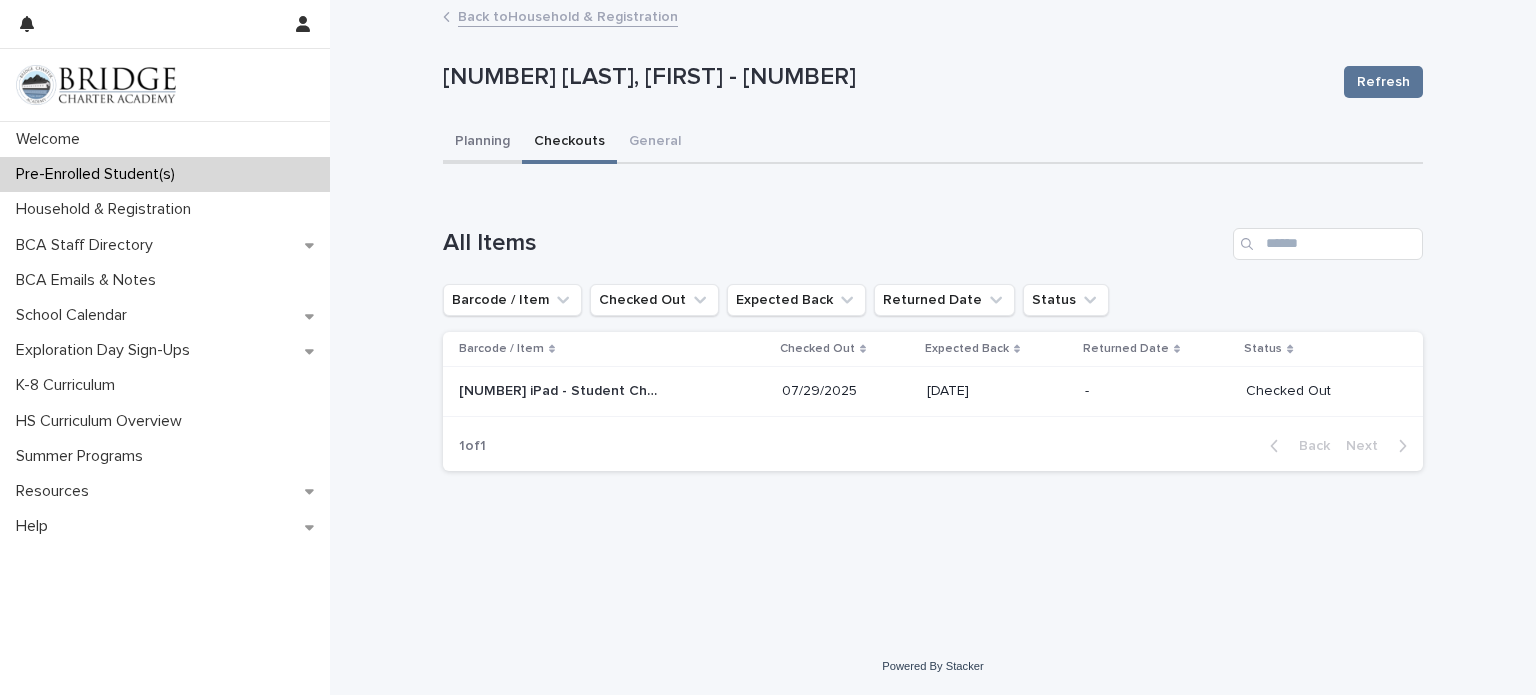 click on "Planning" at bounding box center (482, 143) 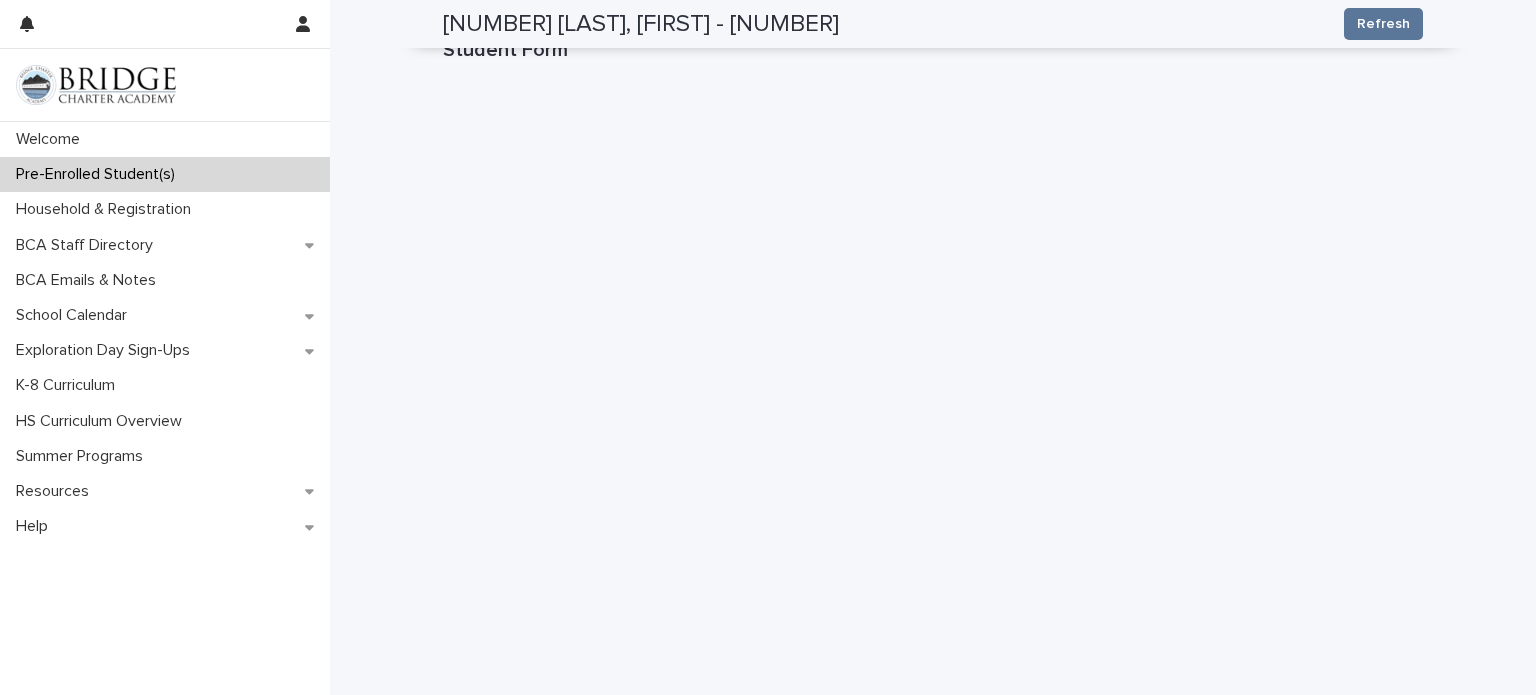scroll, scrollTop: 1957, scrollLeft: 0, axis: vertical 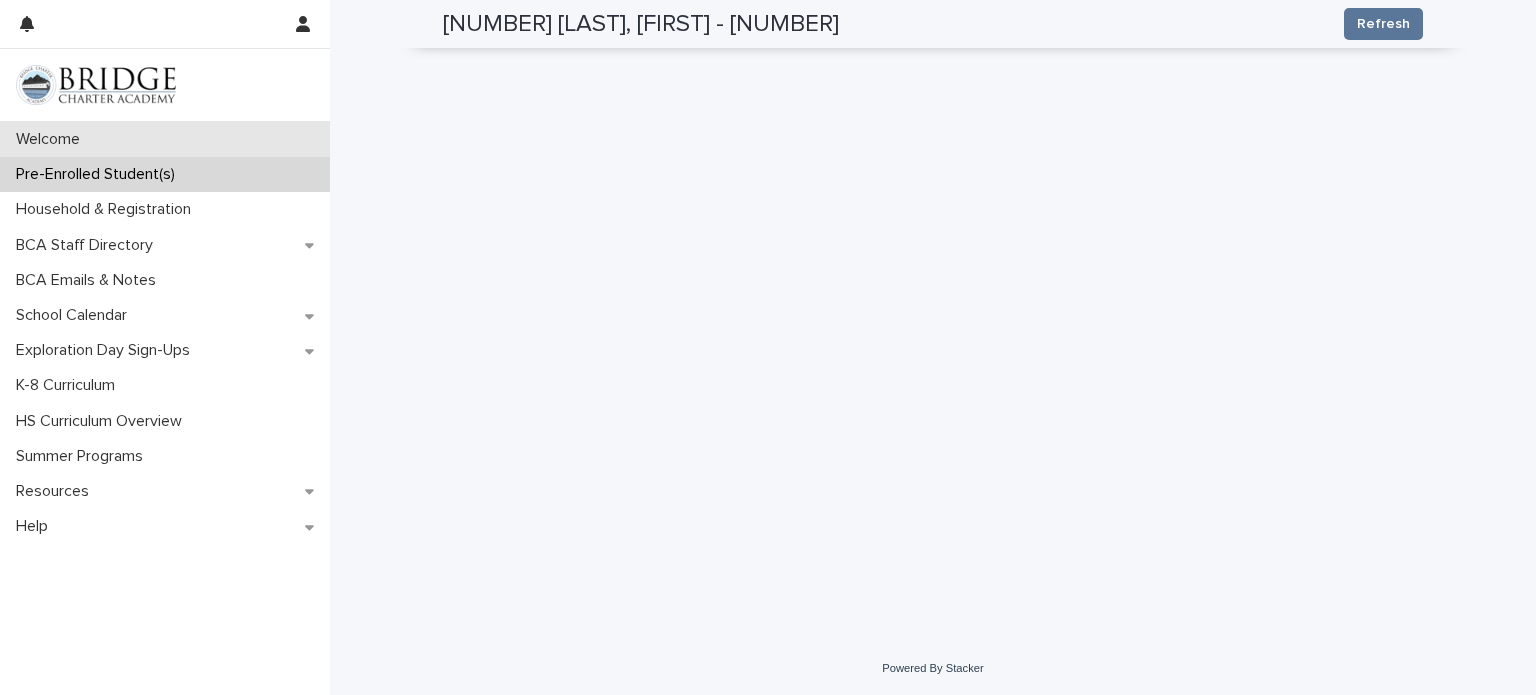 click on "Welcome" at bounding box center (52, 139) 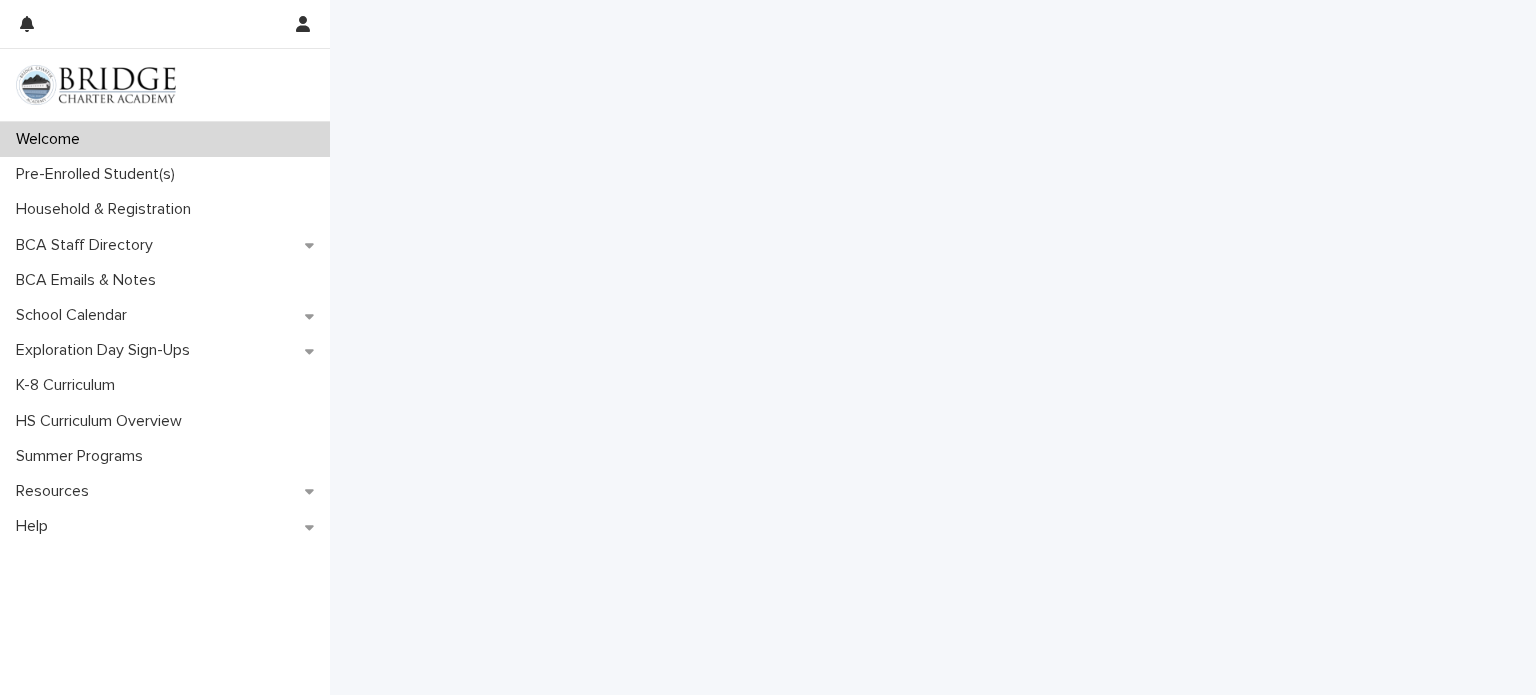 scroll, scrollTop: 1160, scrollLeft: 0, axis: vertical 